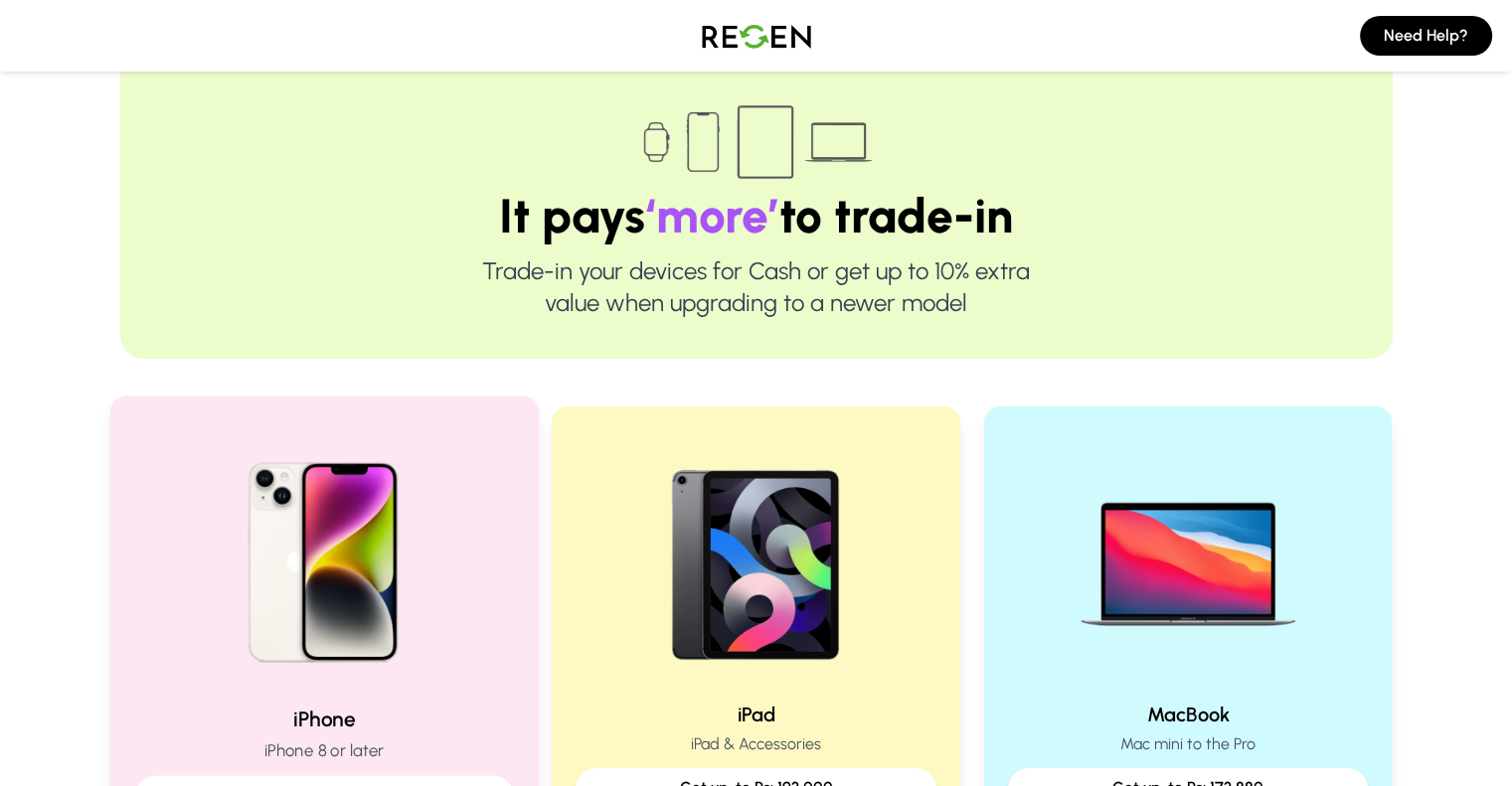 scroll, scrollTop: 0, scrollLeft: 0, axis: both 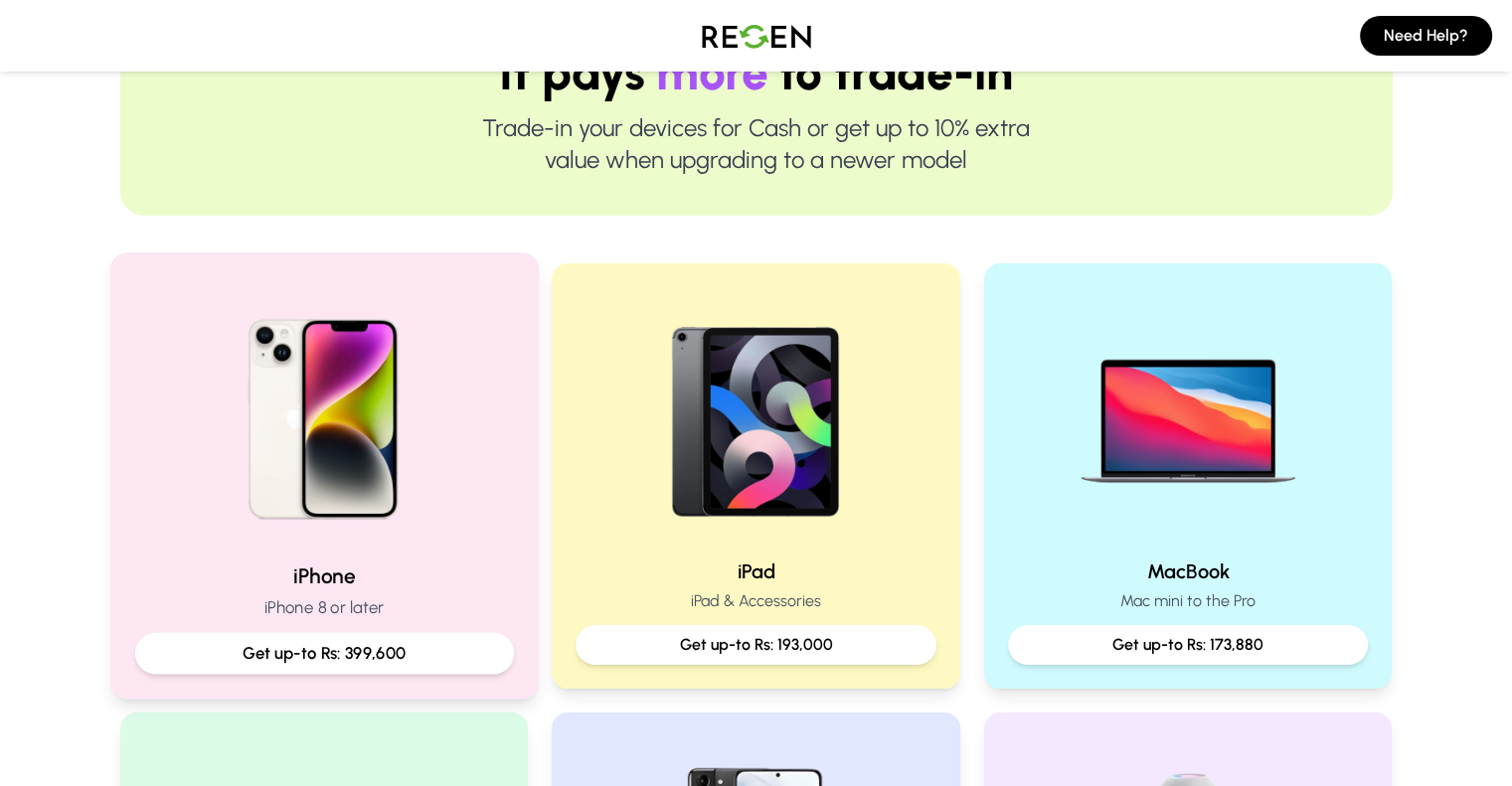 click at bounding box center (323, 411) 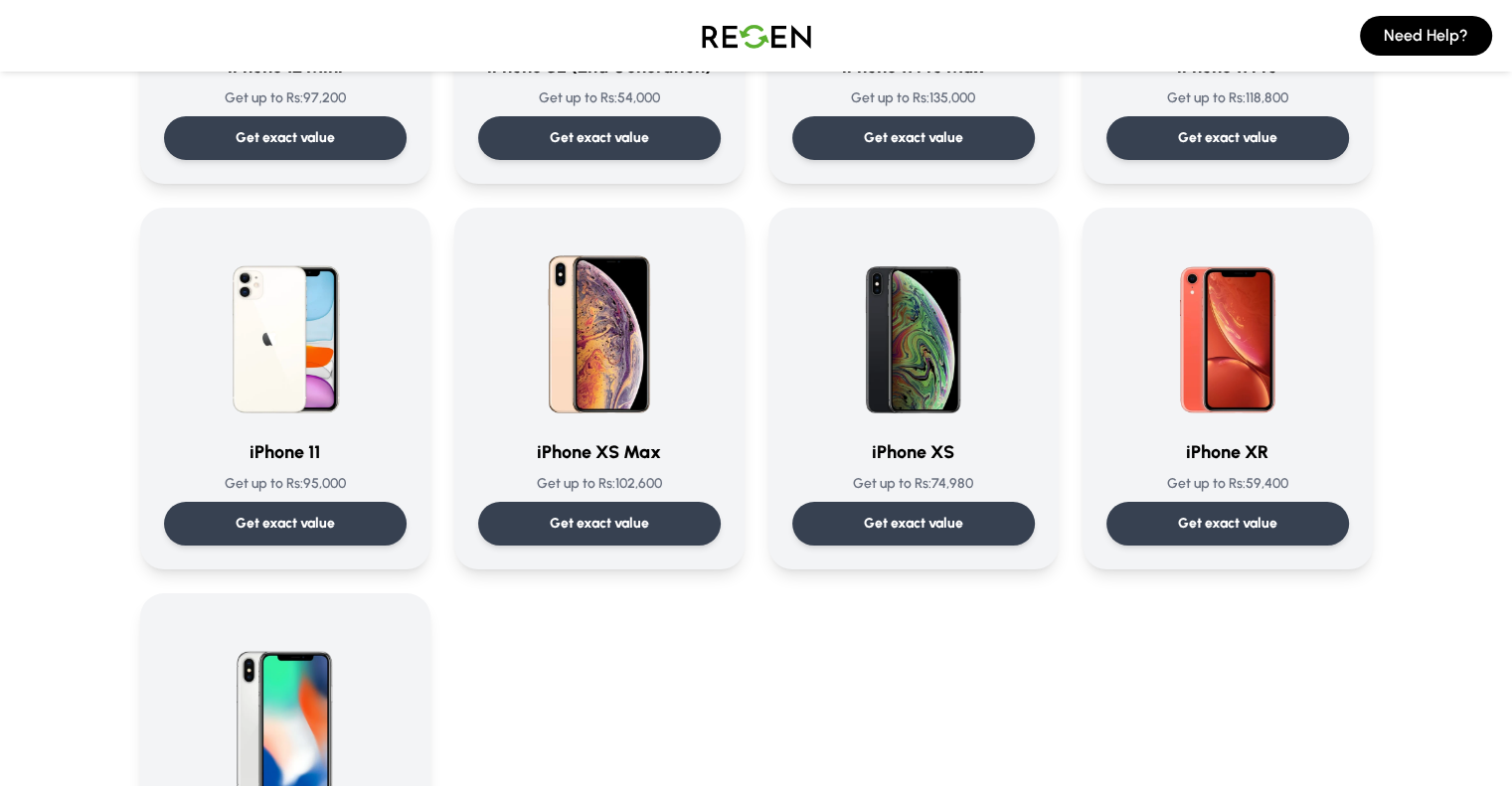 scroll, scrollTop: 1978, scrollLeft: 0, axis: vertical 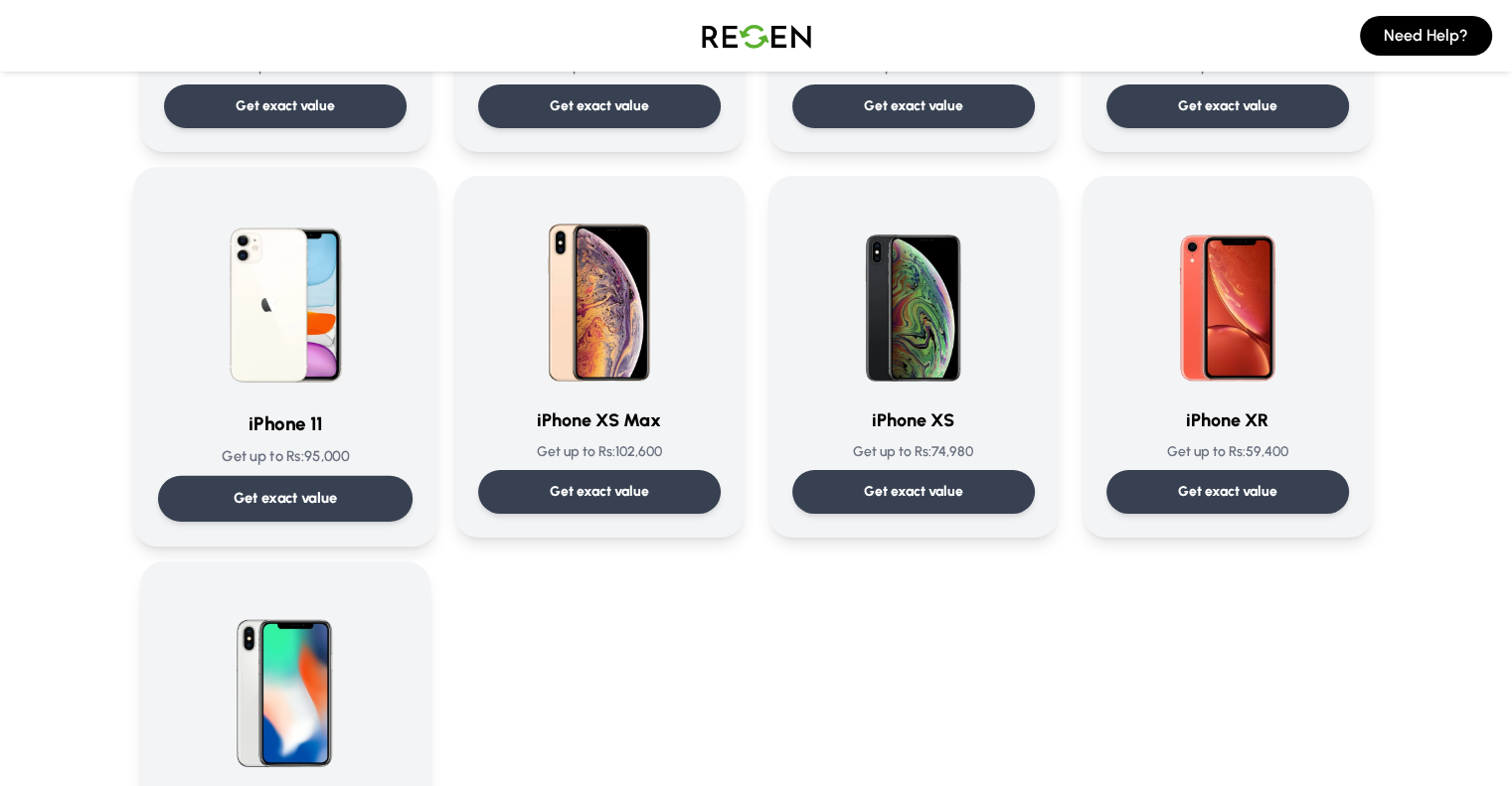 click on "Get exact value" at bounding box center [284, 499] 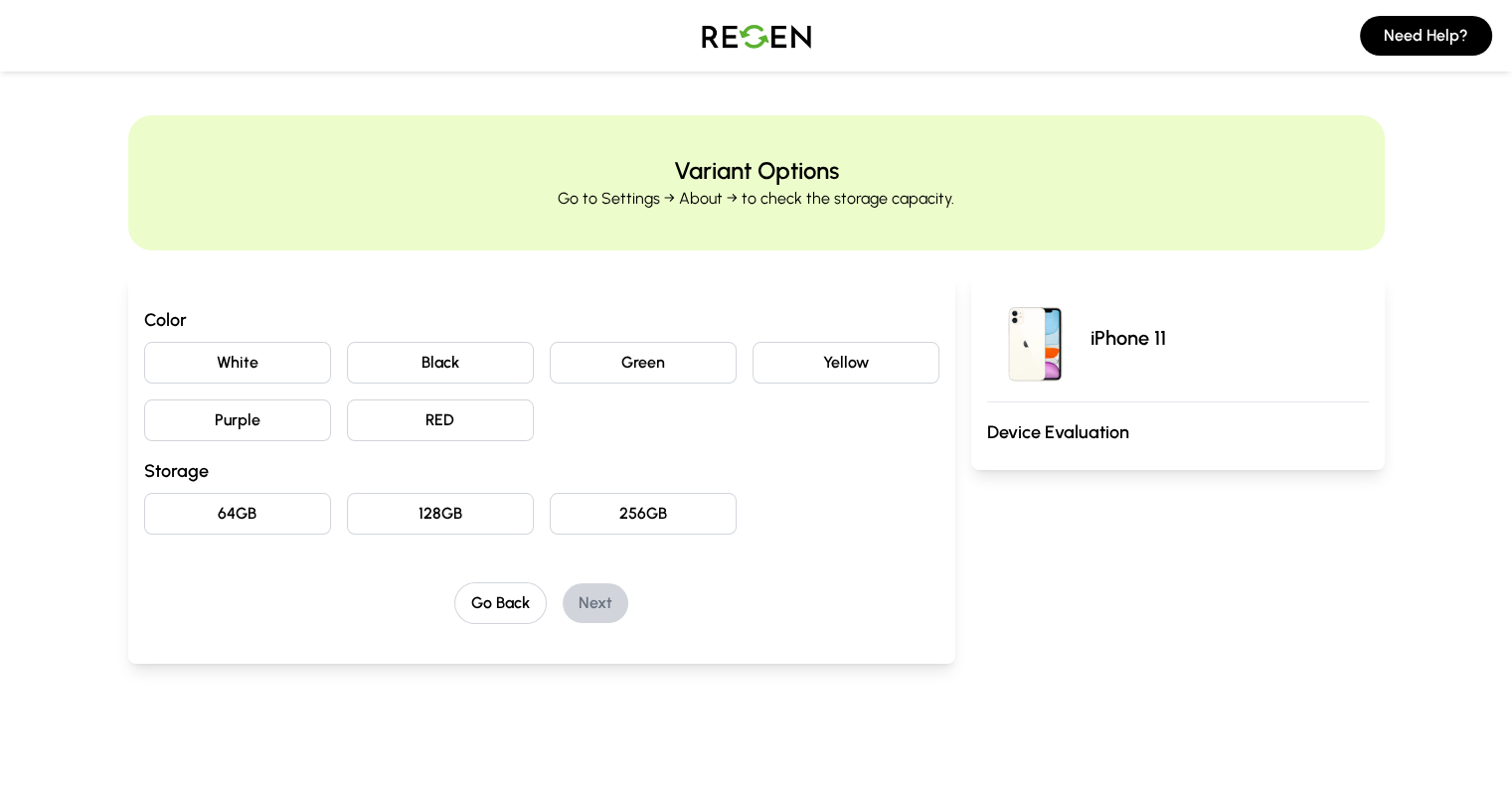 click on "White" at bounding box center [238, 363] 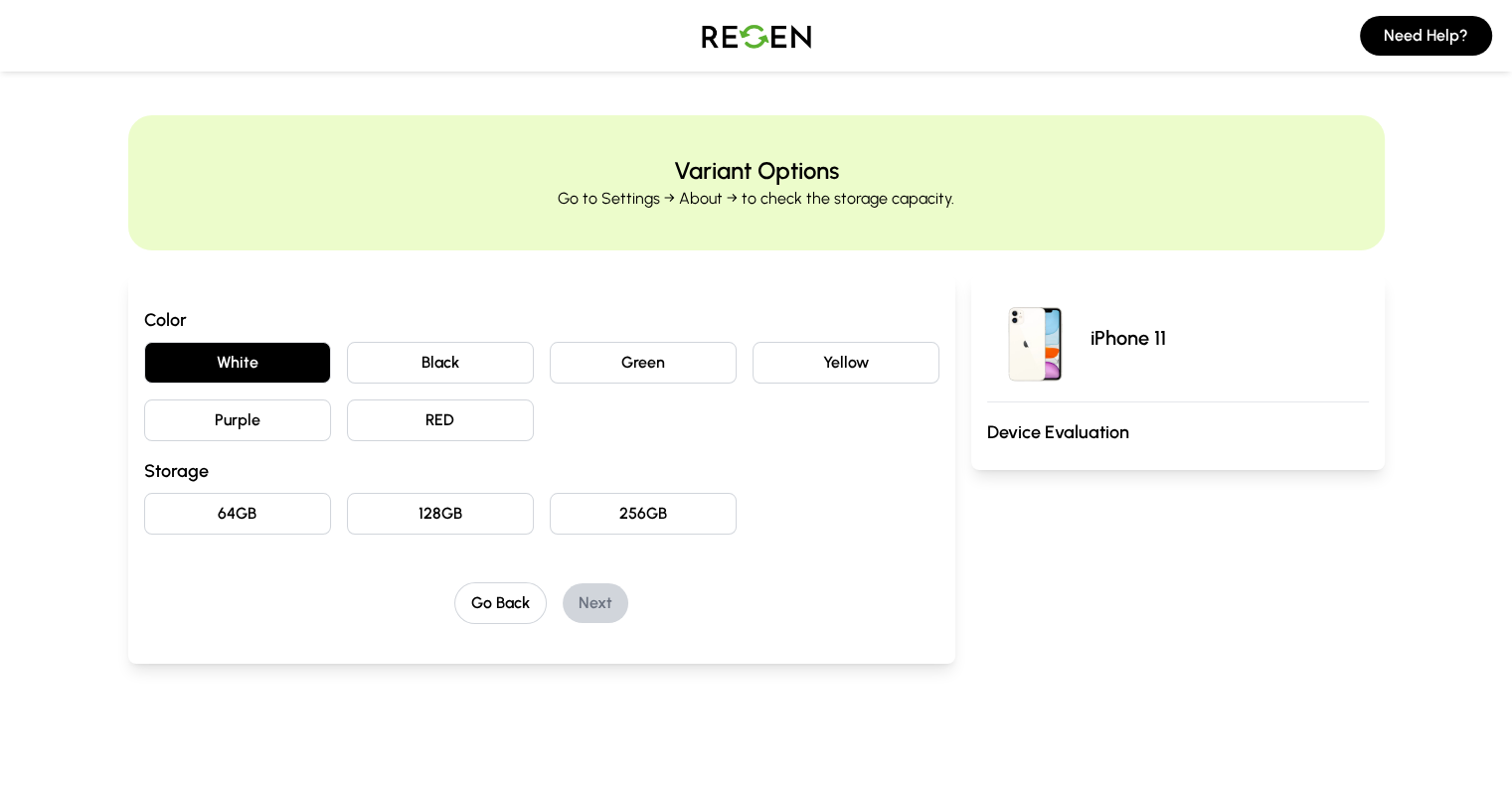 click on "Black" at bounding box center (440, 363) 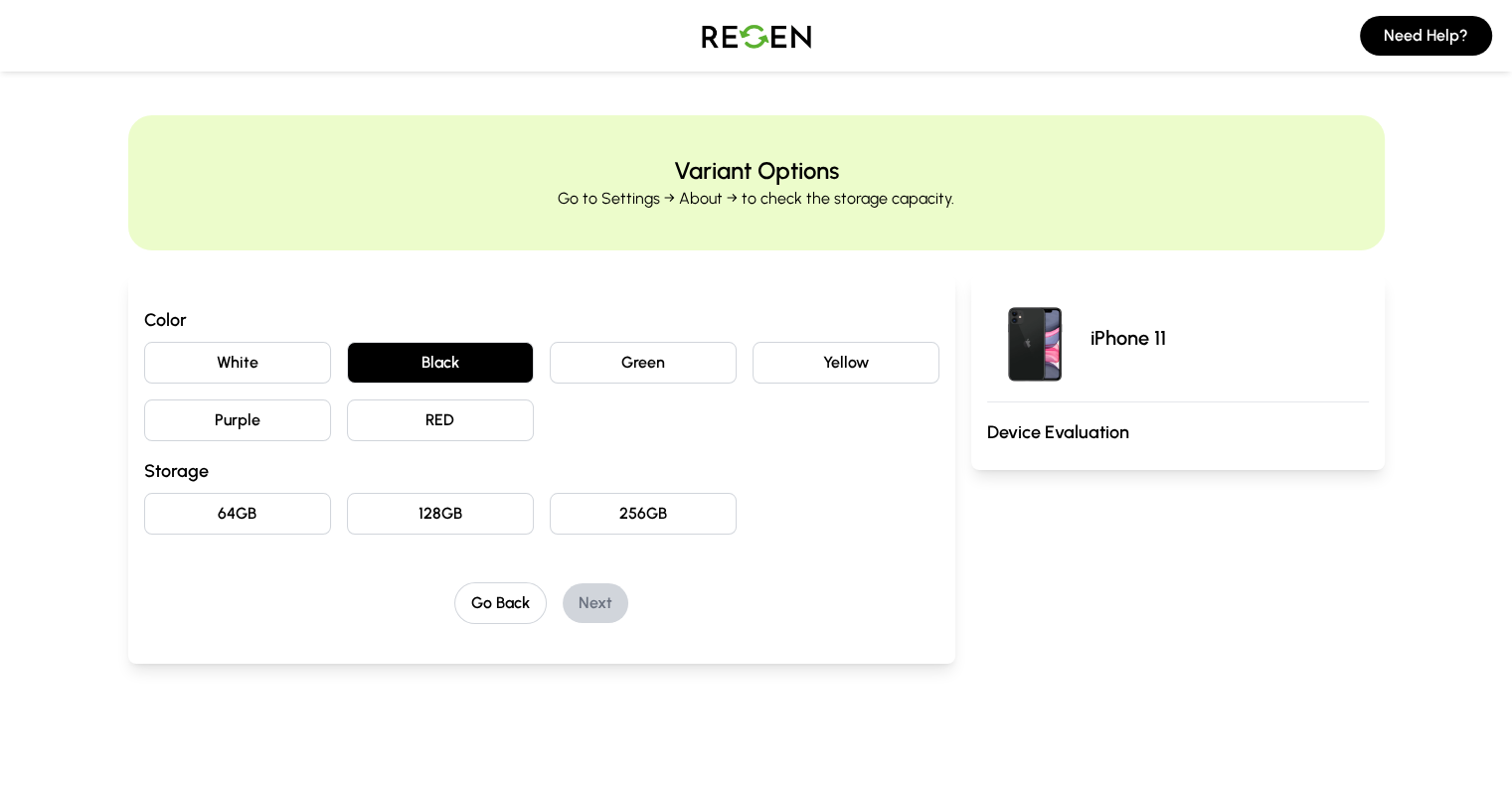 click on "64GB" at bounding box center [238, 514] 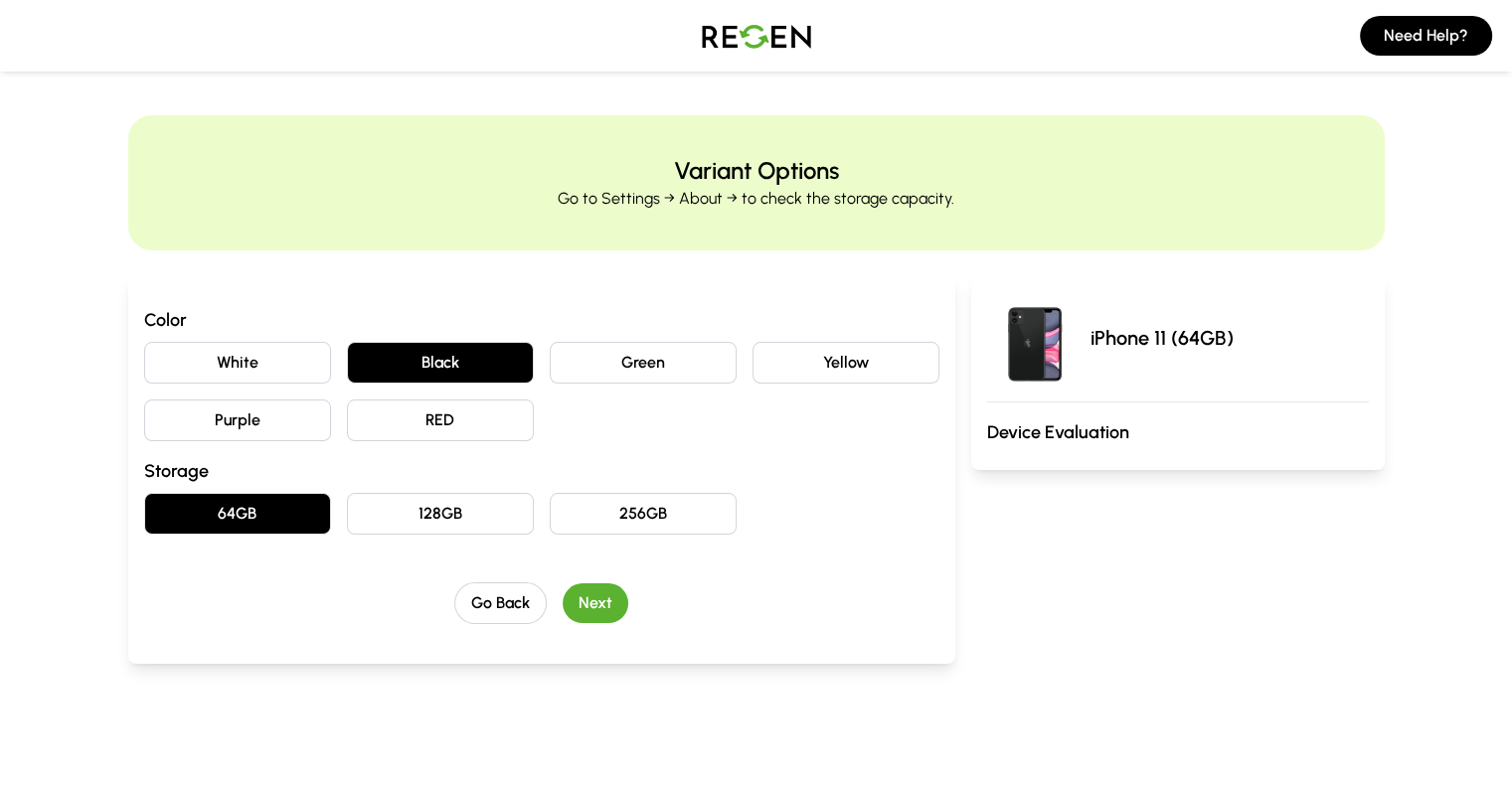 click on "Next" at bounding box center (595, 603) 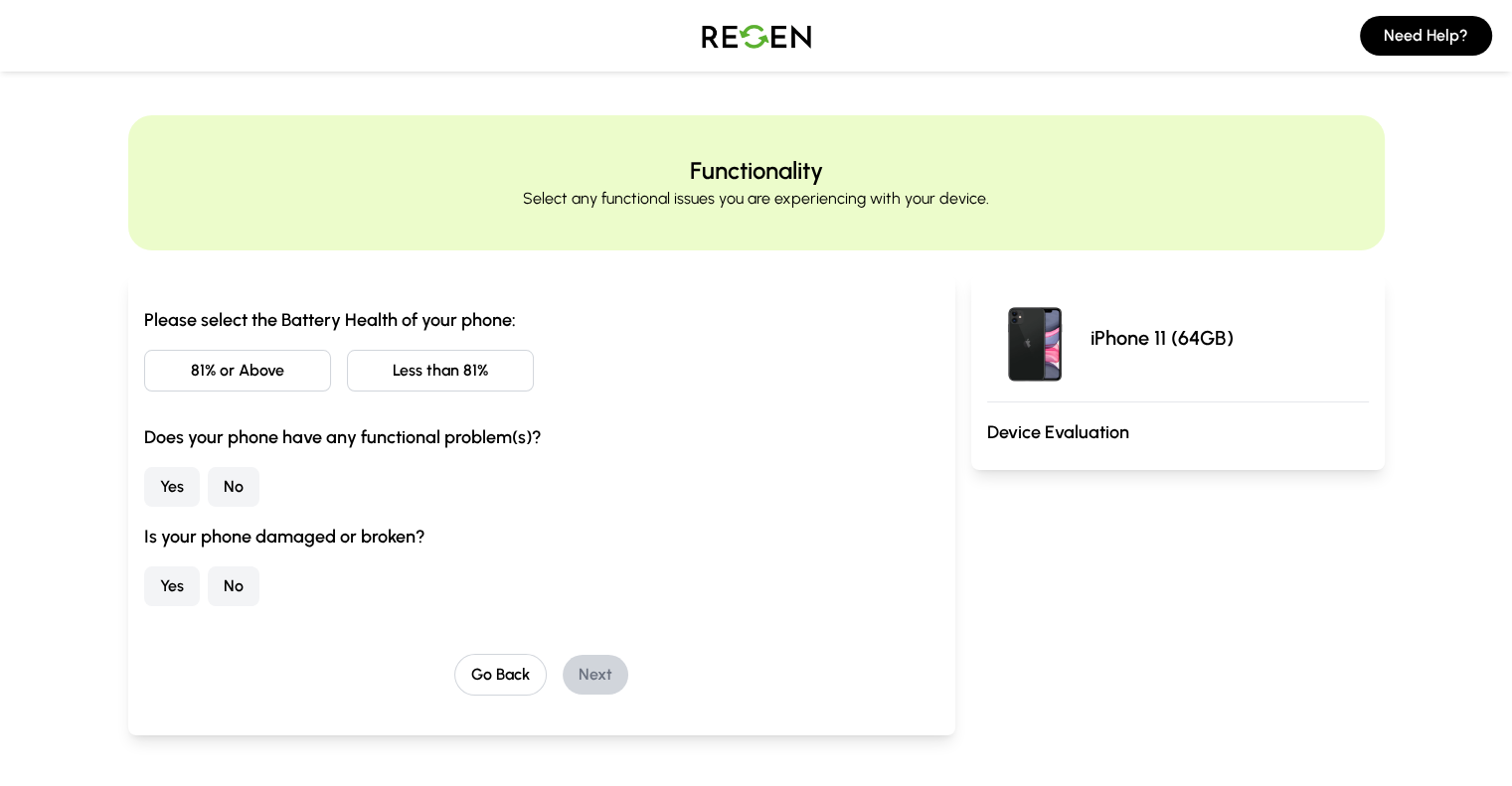 click on "Less than 81%" at bounding box center (440, 371) 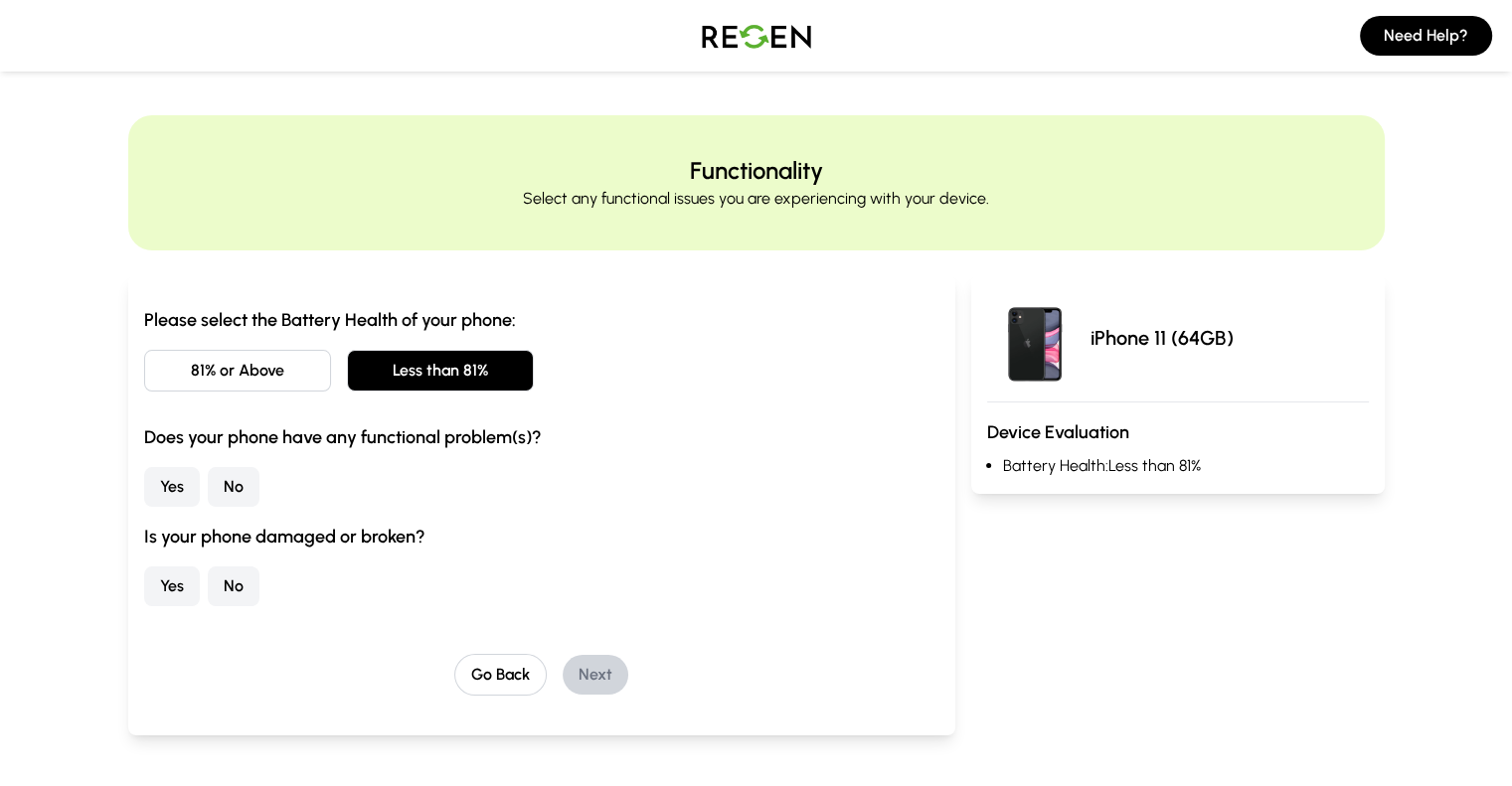 click on "No" at bounding box center (234, 487) 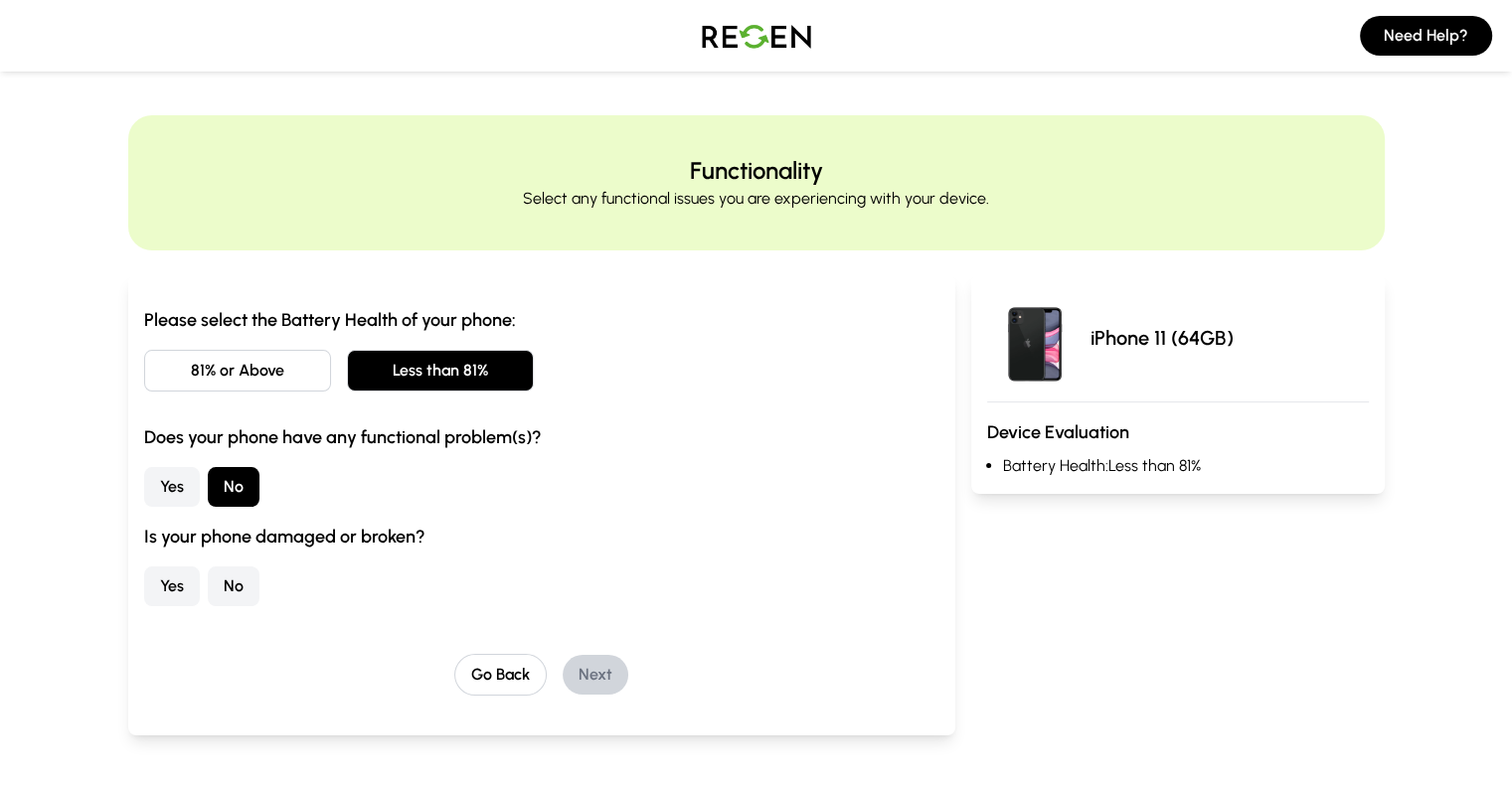 click on "Yes" at bounding box center (172, 586) 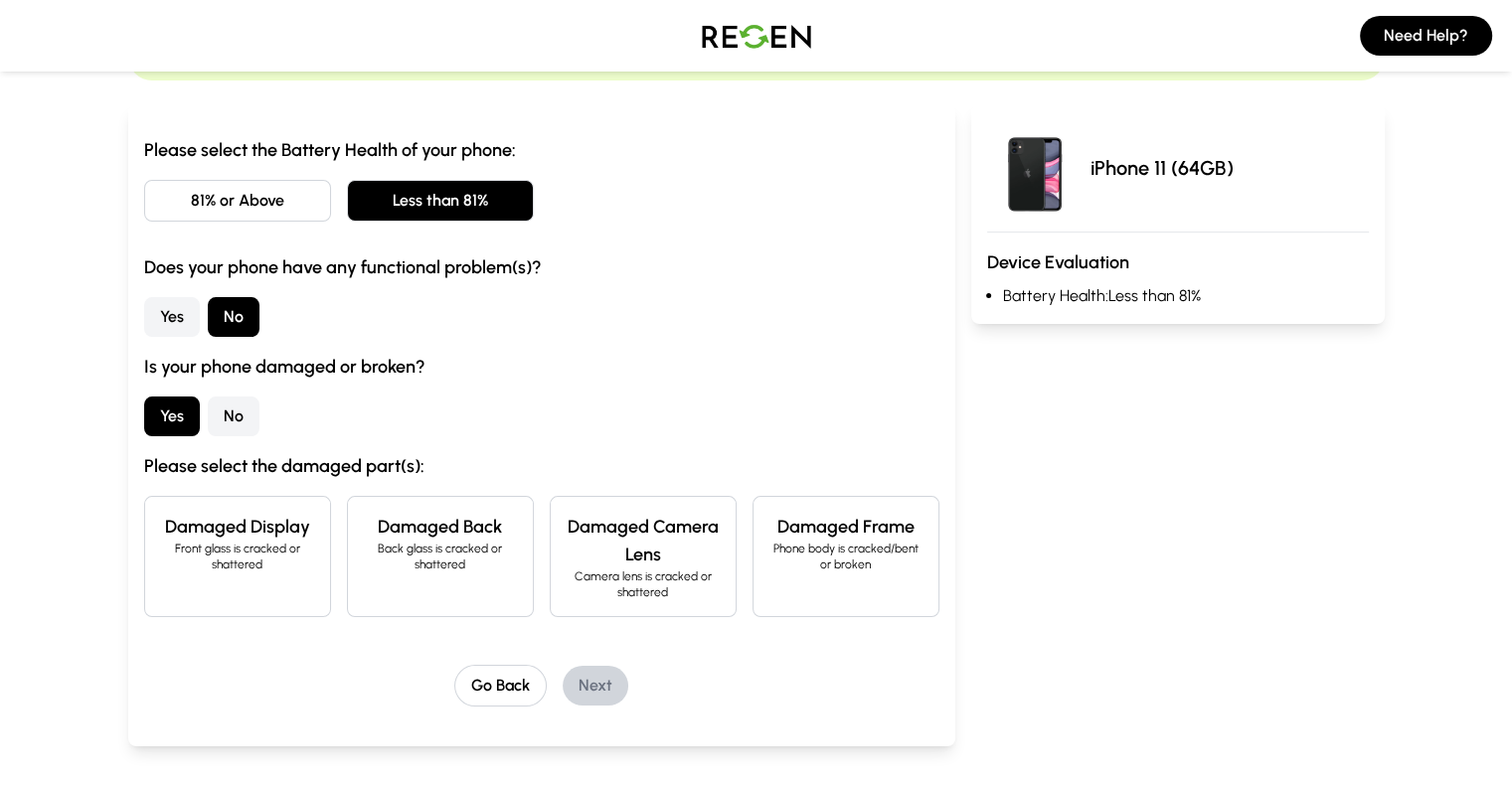 scroll, scrollTop: 171, scrollLeft: 0, axis: vertical 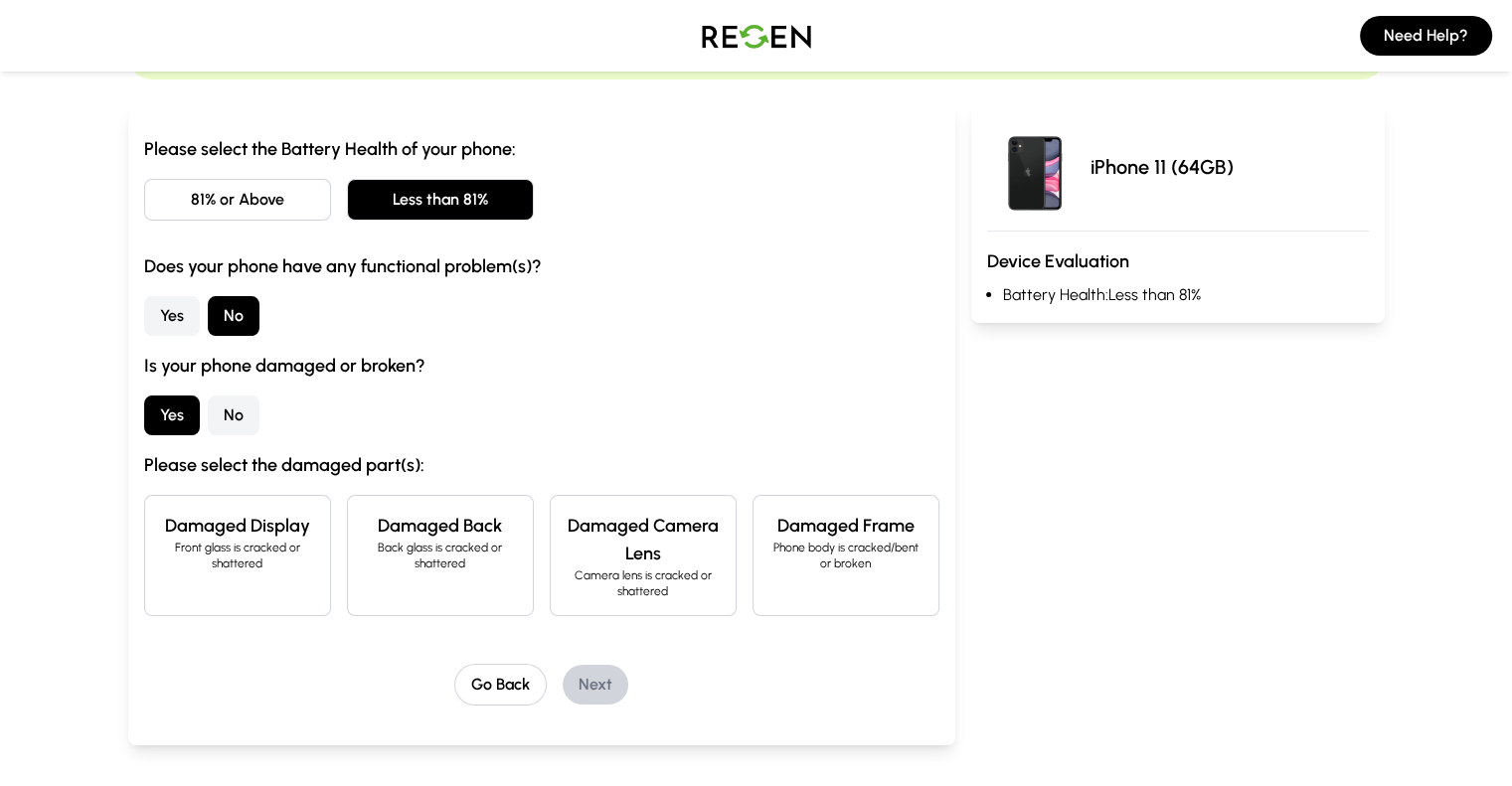 click on "Damaged Display" at bounding box center [238, 526] 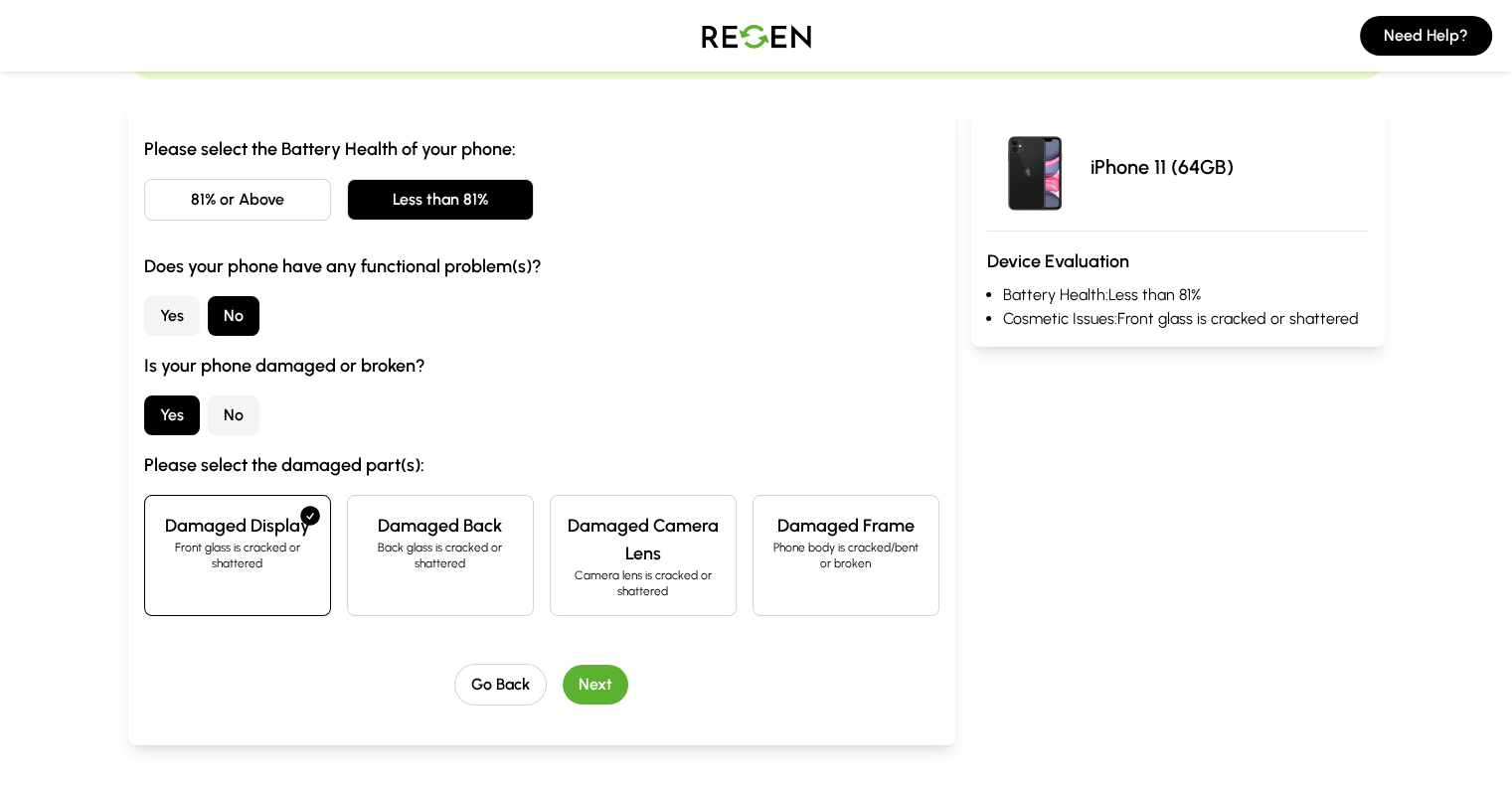 click on "Next" at bounding box center (595, 685) 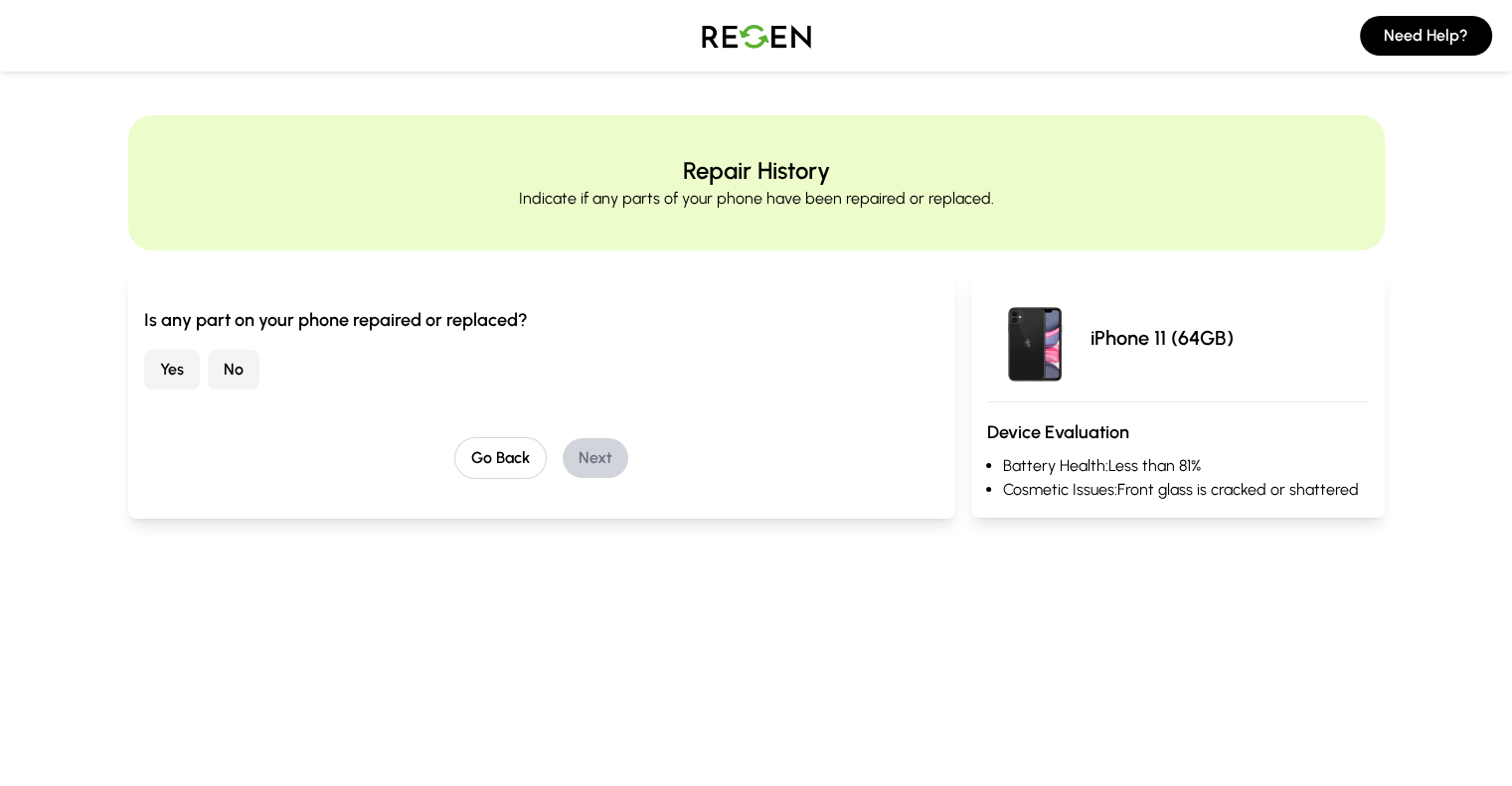 click on "No" at bounding box center (234, 370) 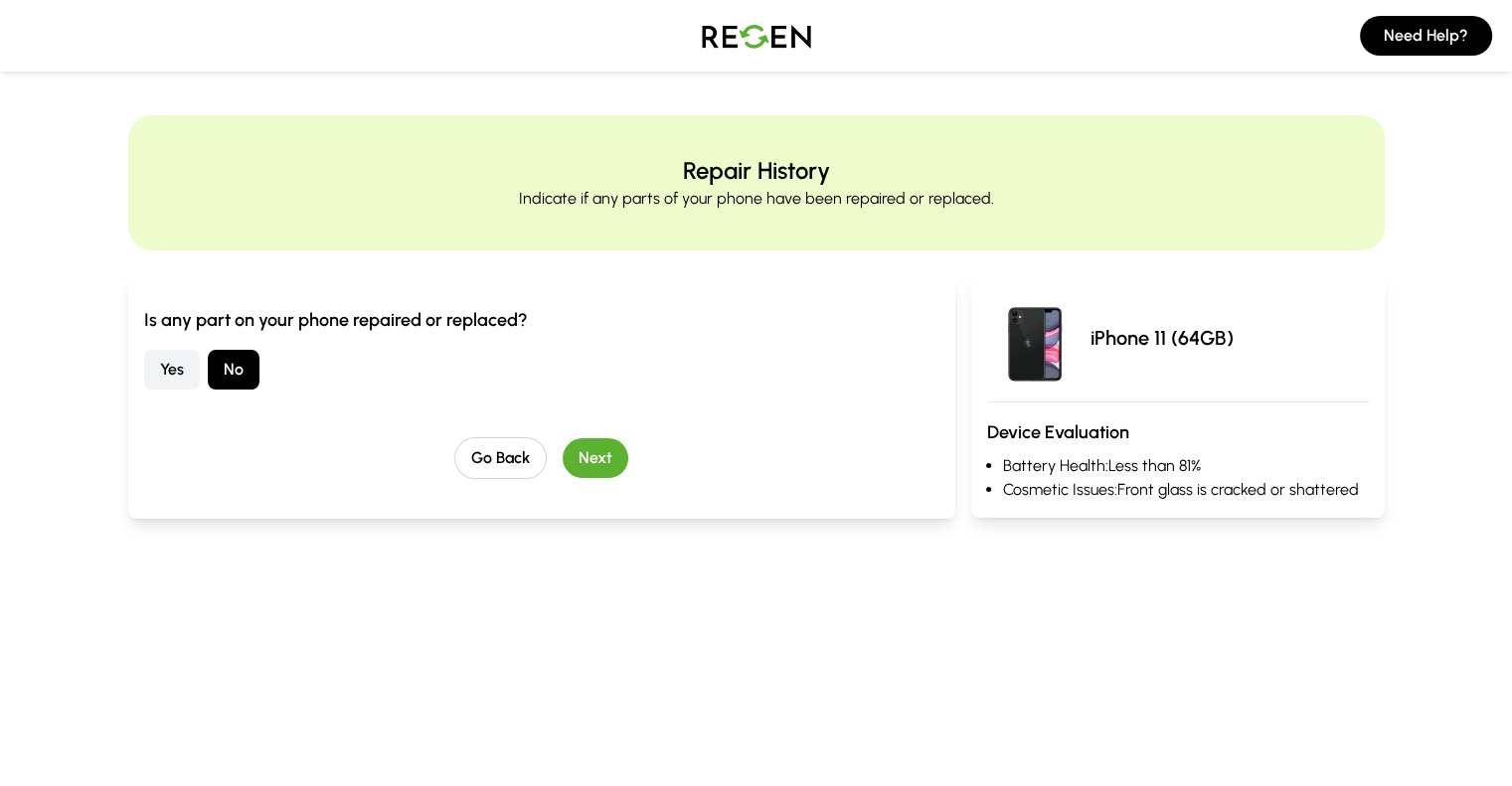 click on "Next" at bounding box center [595, 458] 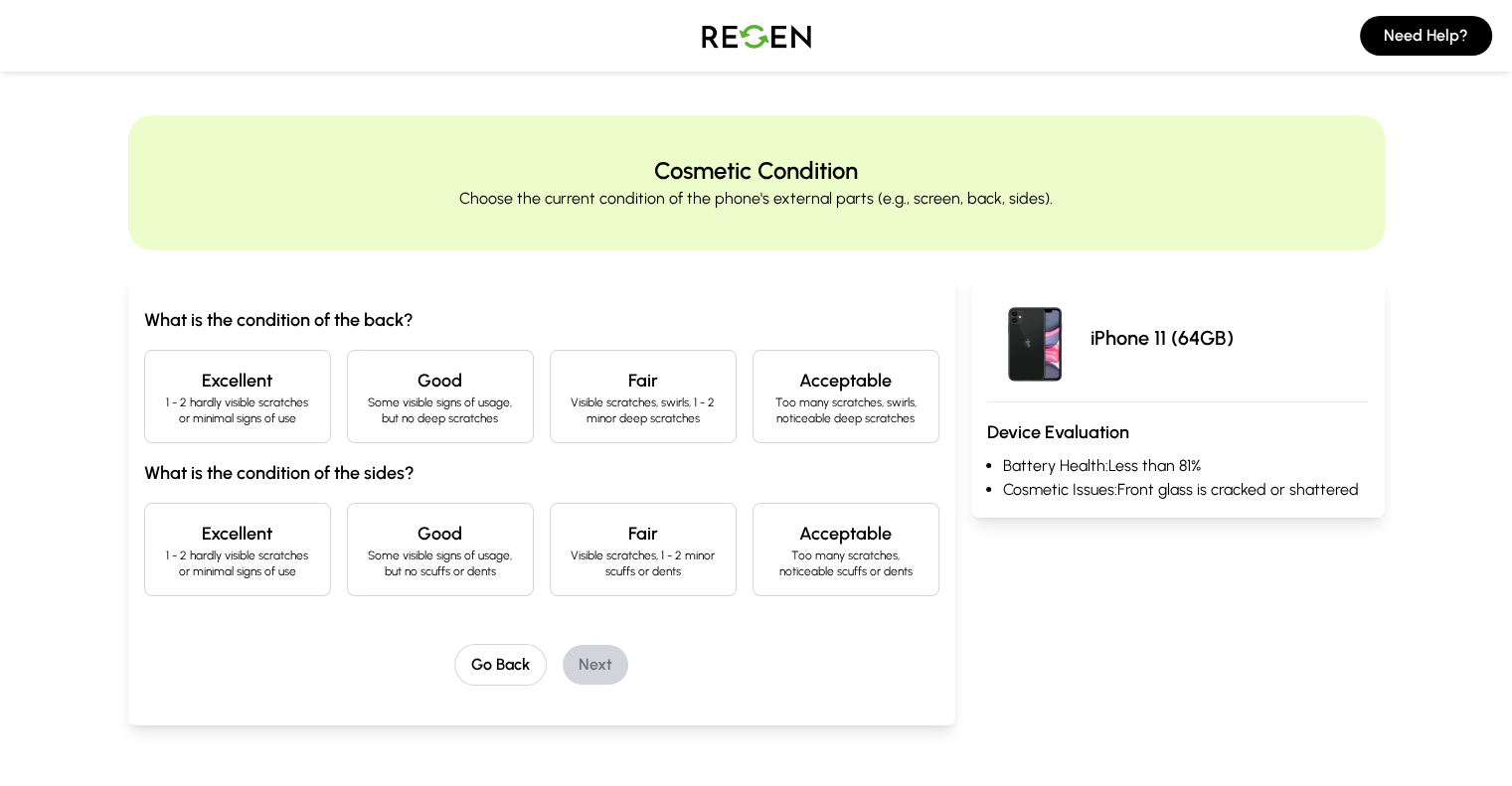 click on "Some visible signs of usage, but no deep scratches" at bounding box center (440, 410) 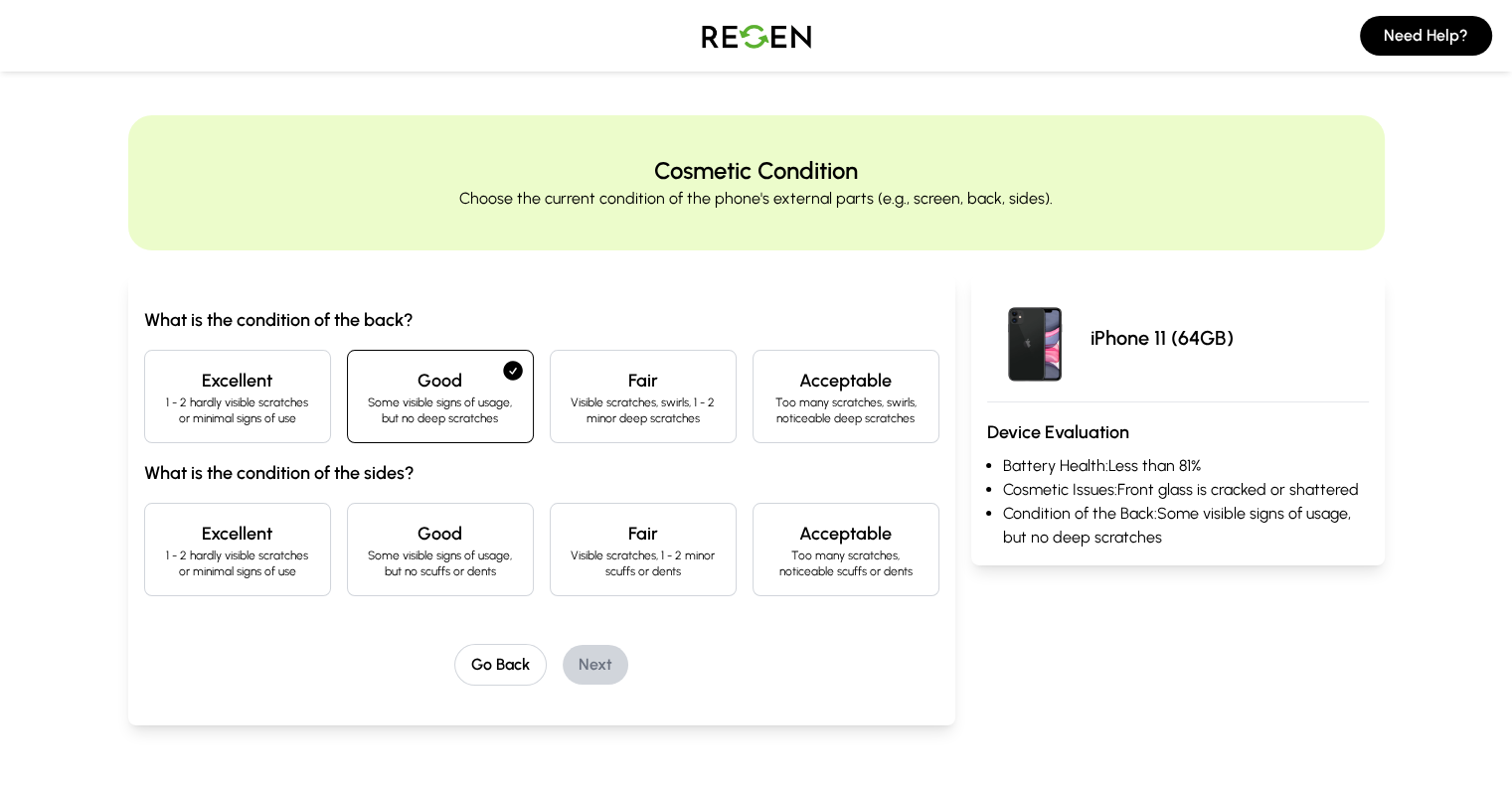 click on "1 - 2 hardly visible scratches or minimal signs of use" at bounding box center [238, 563] 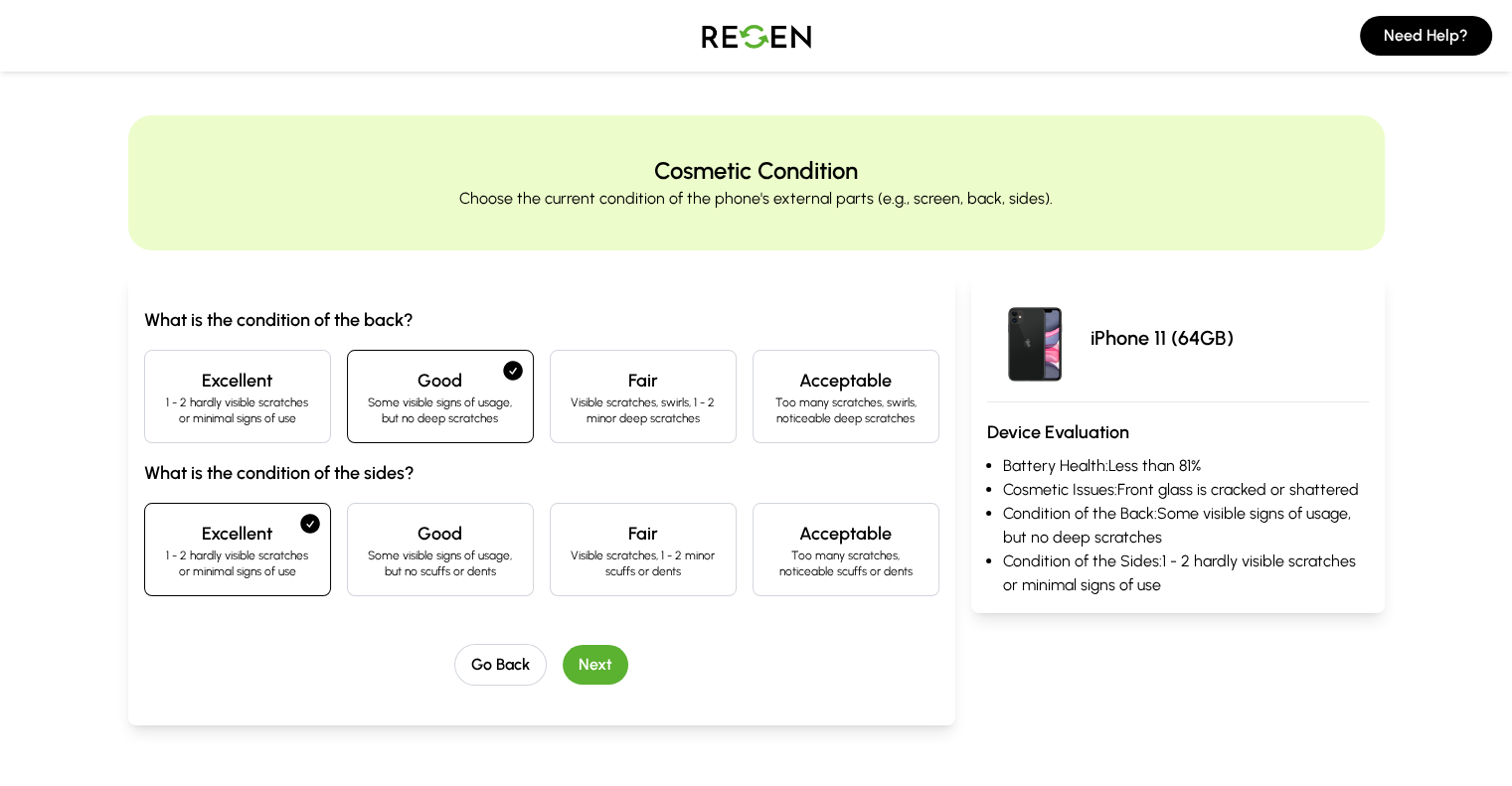 click on "Next" at bounding box center (595, 665) 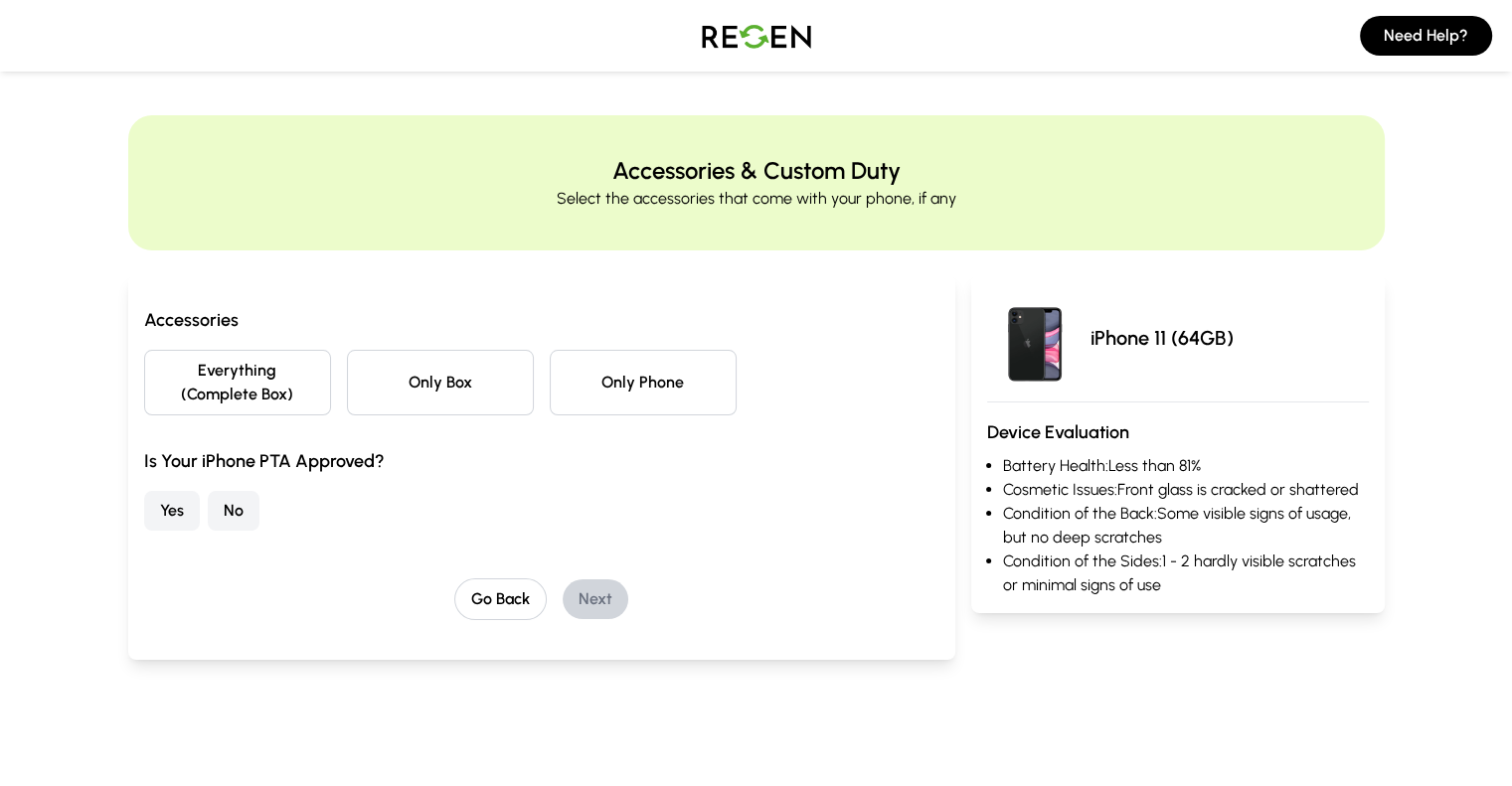 click on "Only Phone" at bounding box center (643, 383) 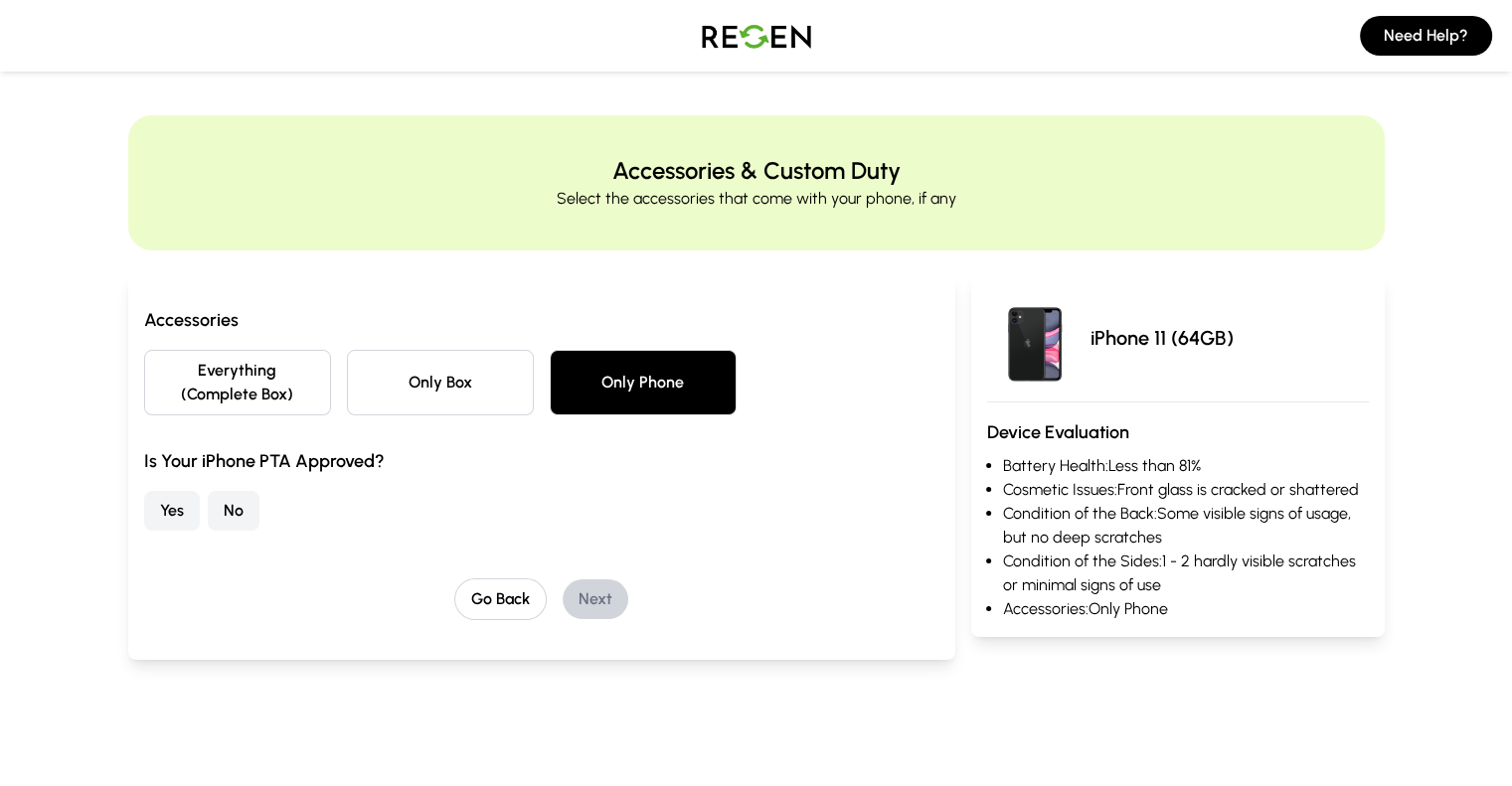click on "No" at bounding box center (234, 511) 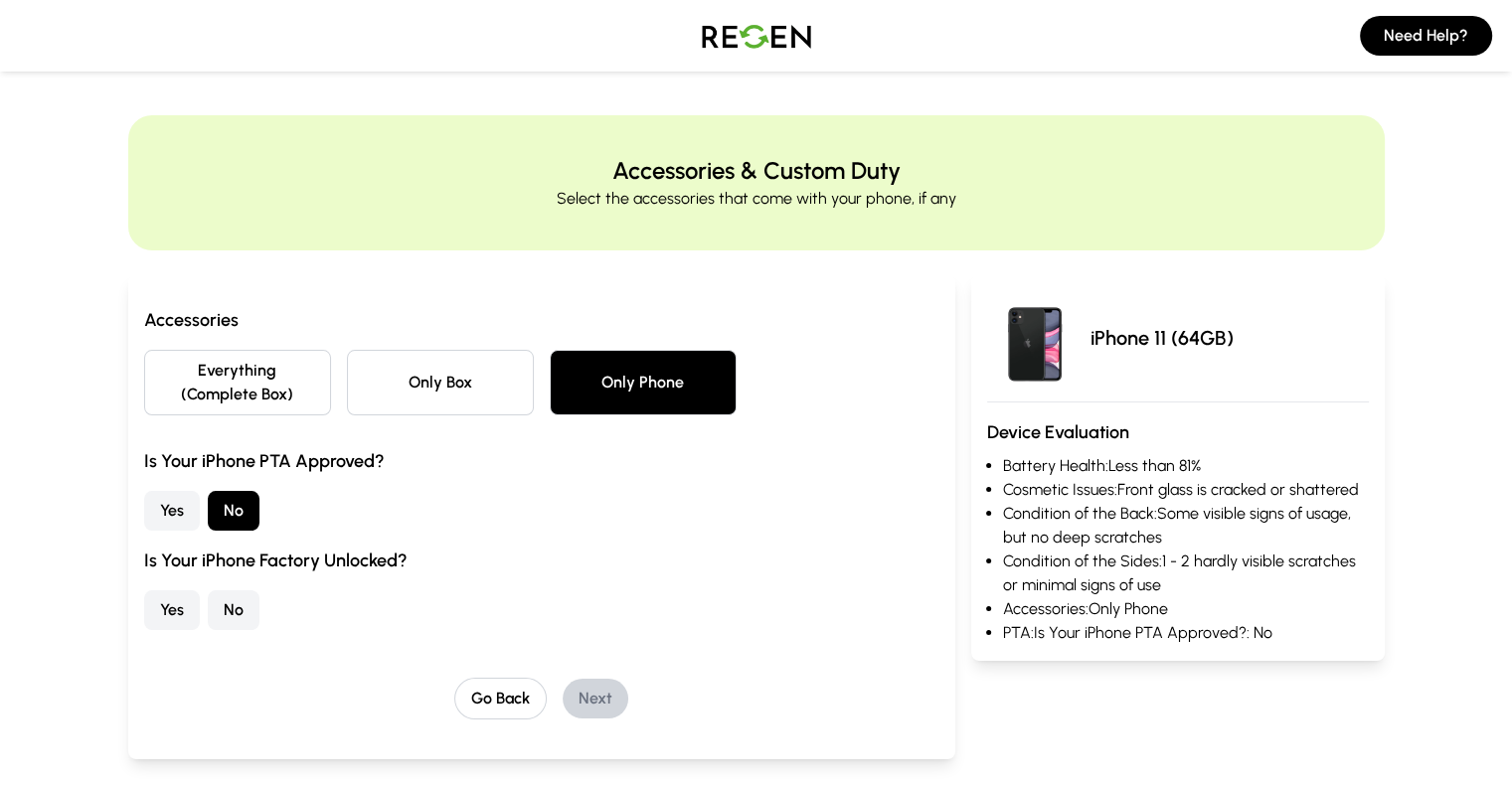 click on "No" at bounding box center [234, 610] 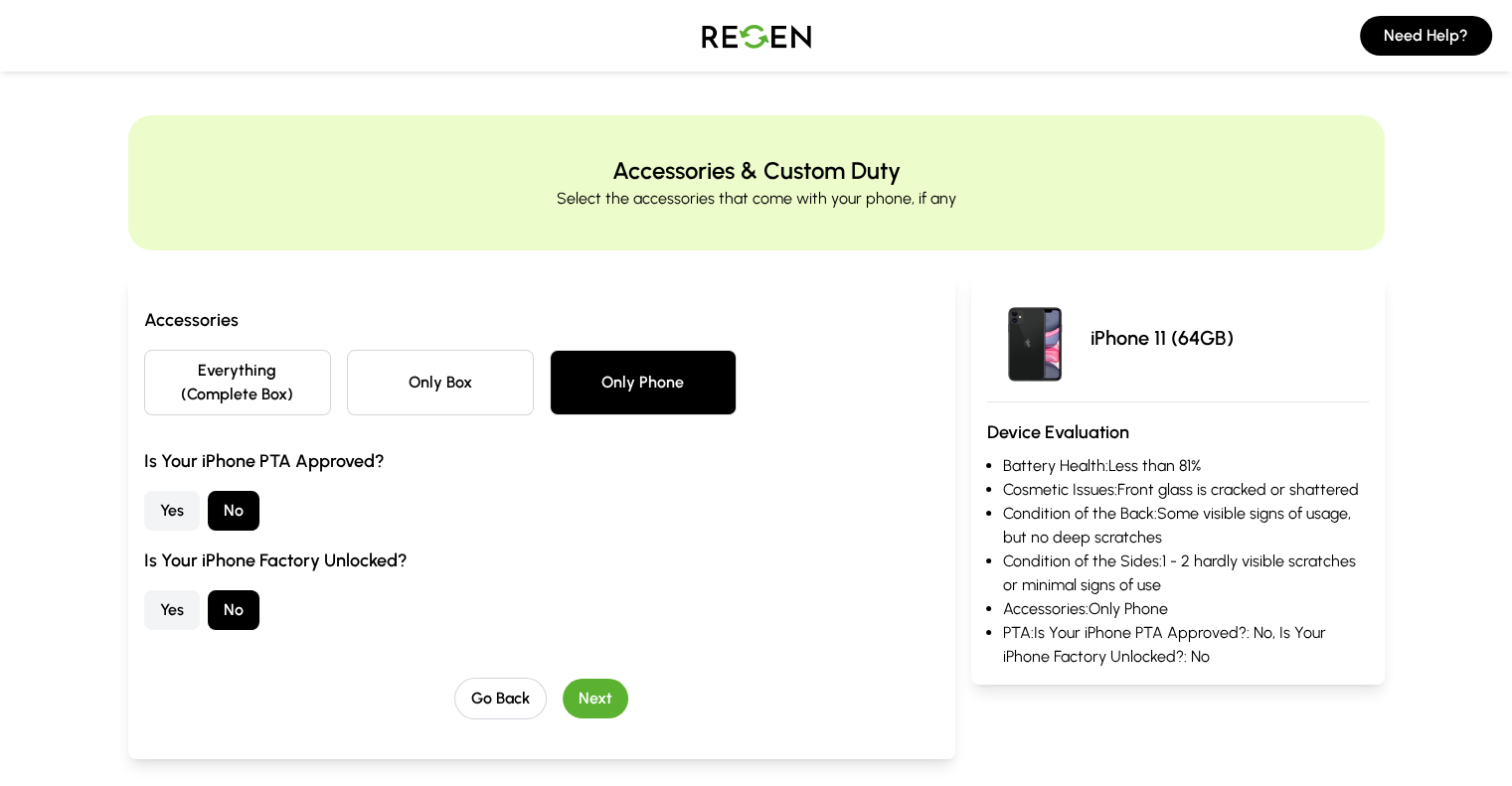 click on "Next" at bounding box center [595, 699] 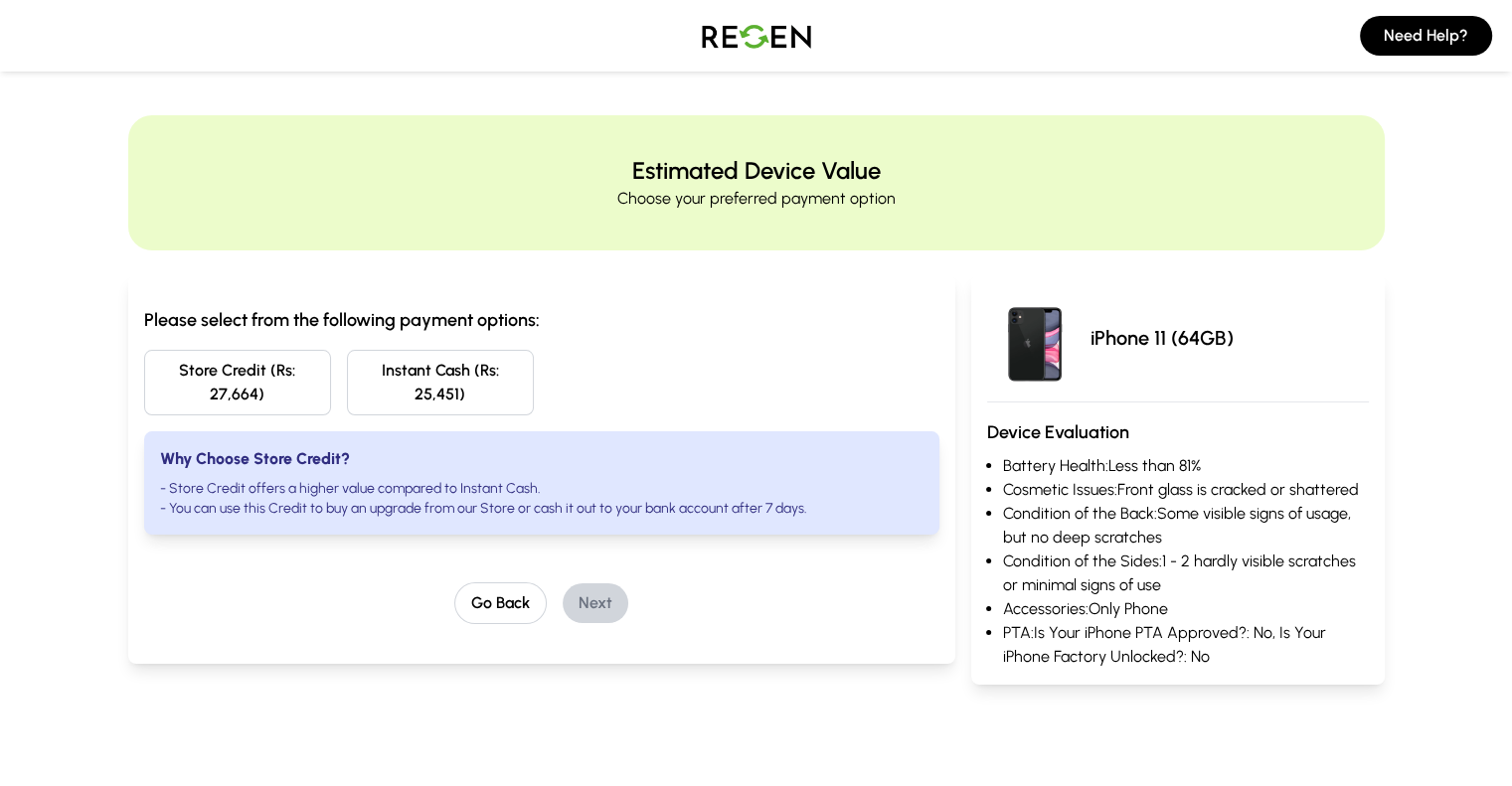 click on "Store Credit (Rs: 27,664)" at bounding box center (238, 383) 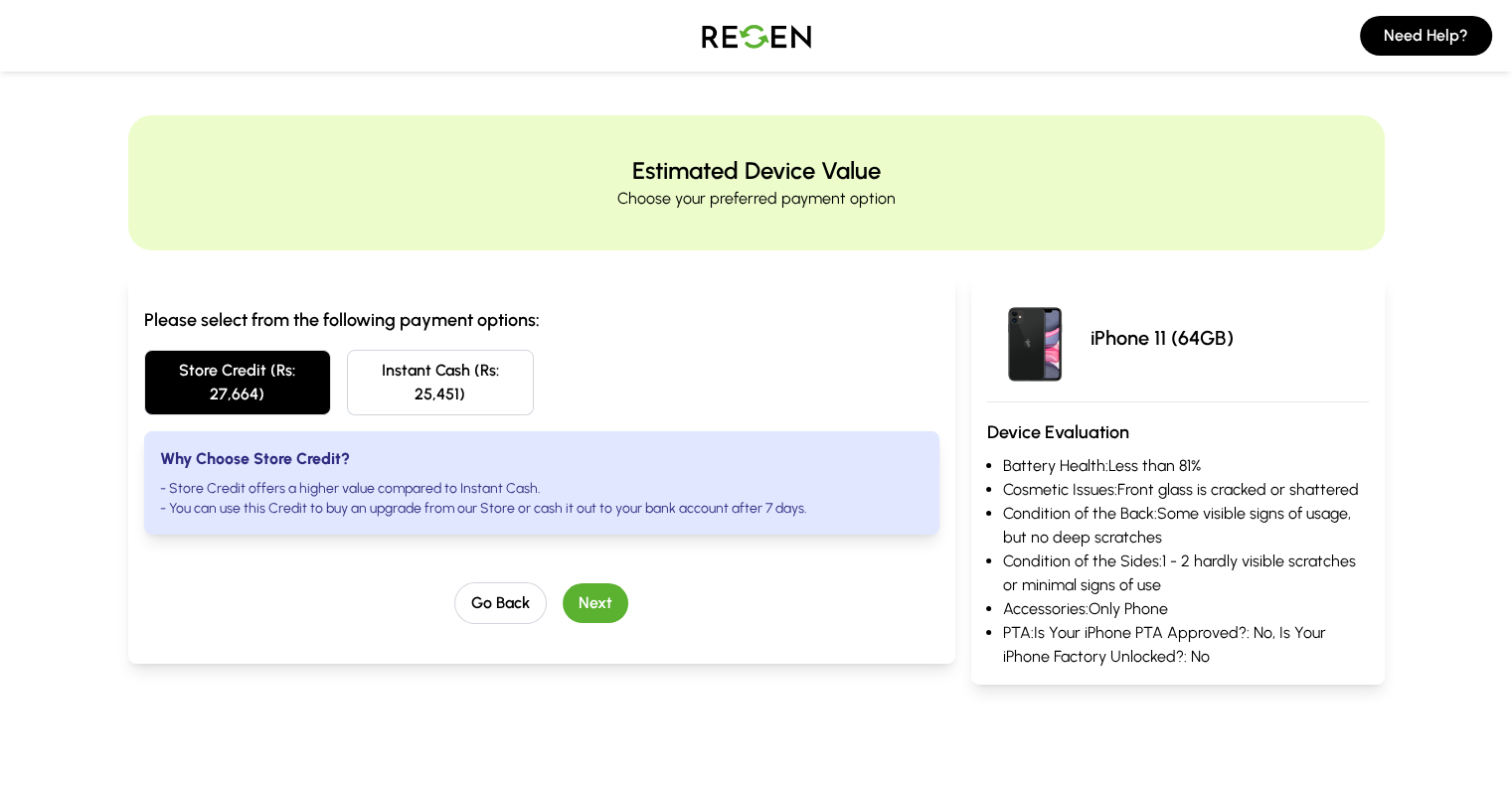 click on "Next" at bounding box center [595, 603] 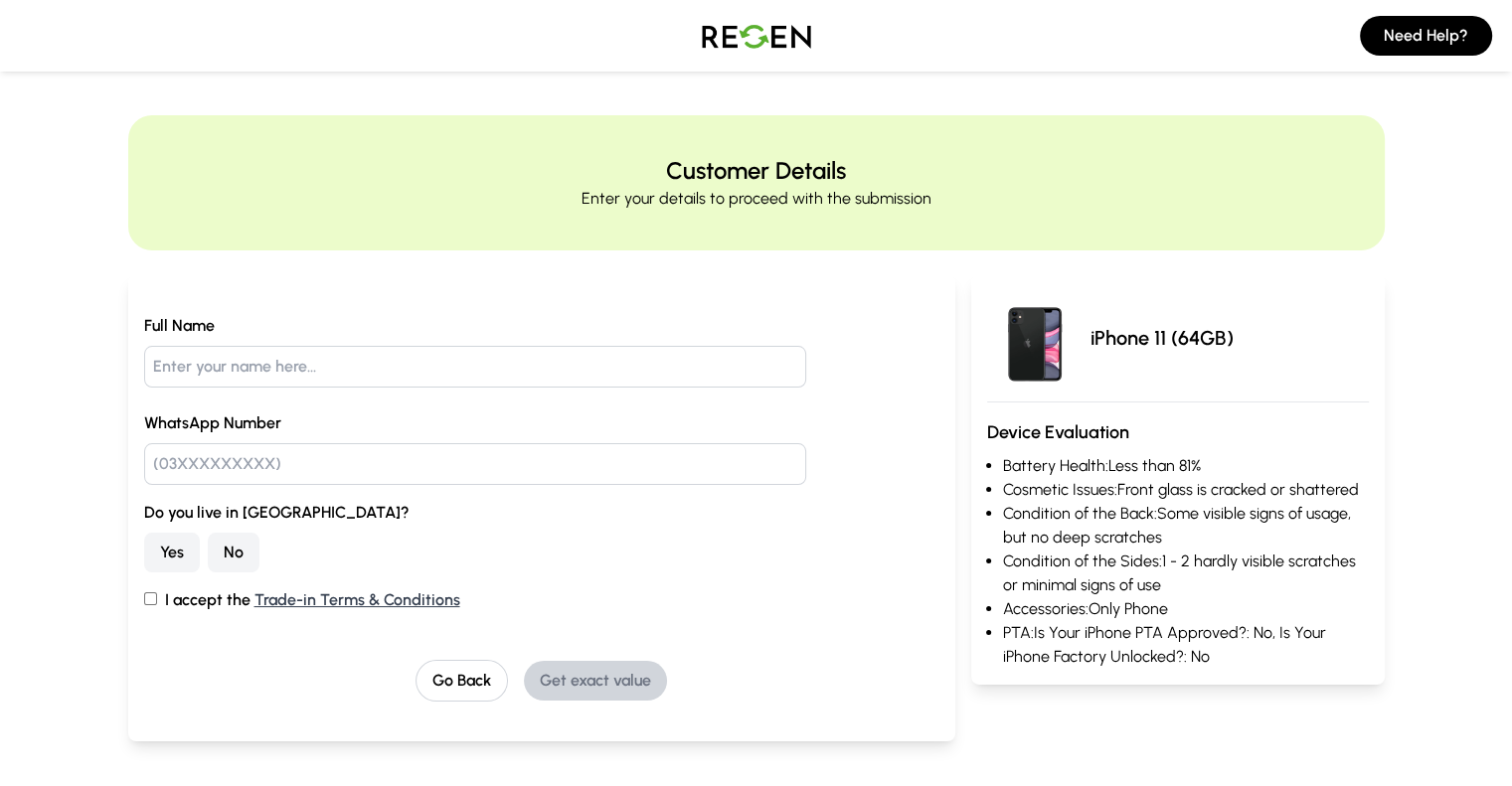 click at bounding box center (475, 367) 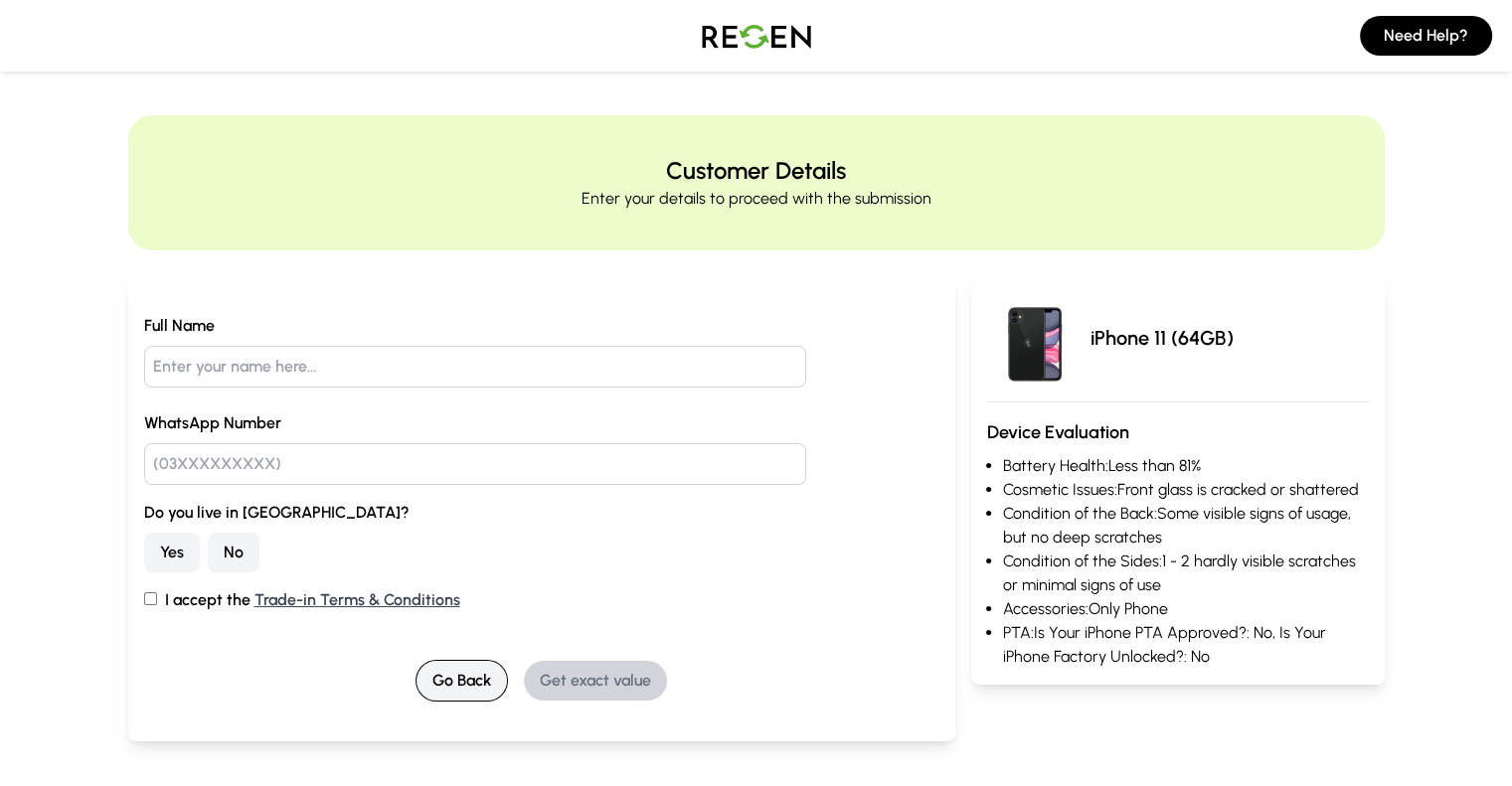 click on "Go Back" at bounding box center (461, 681) 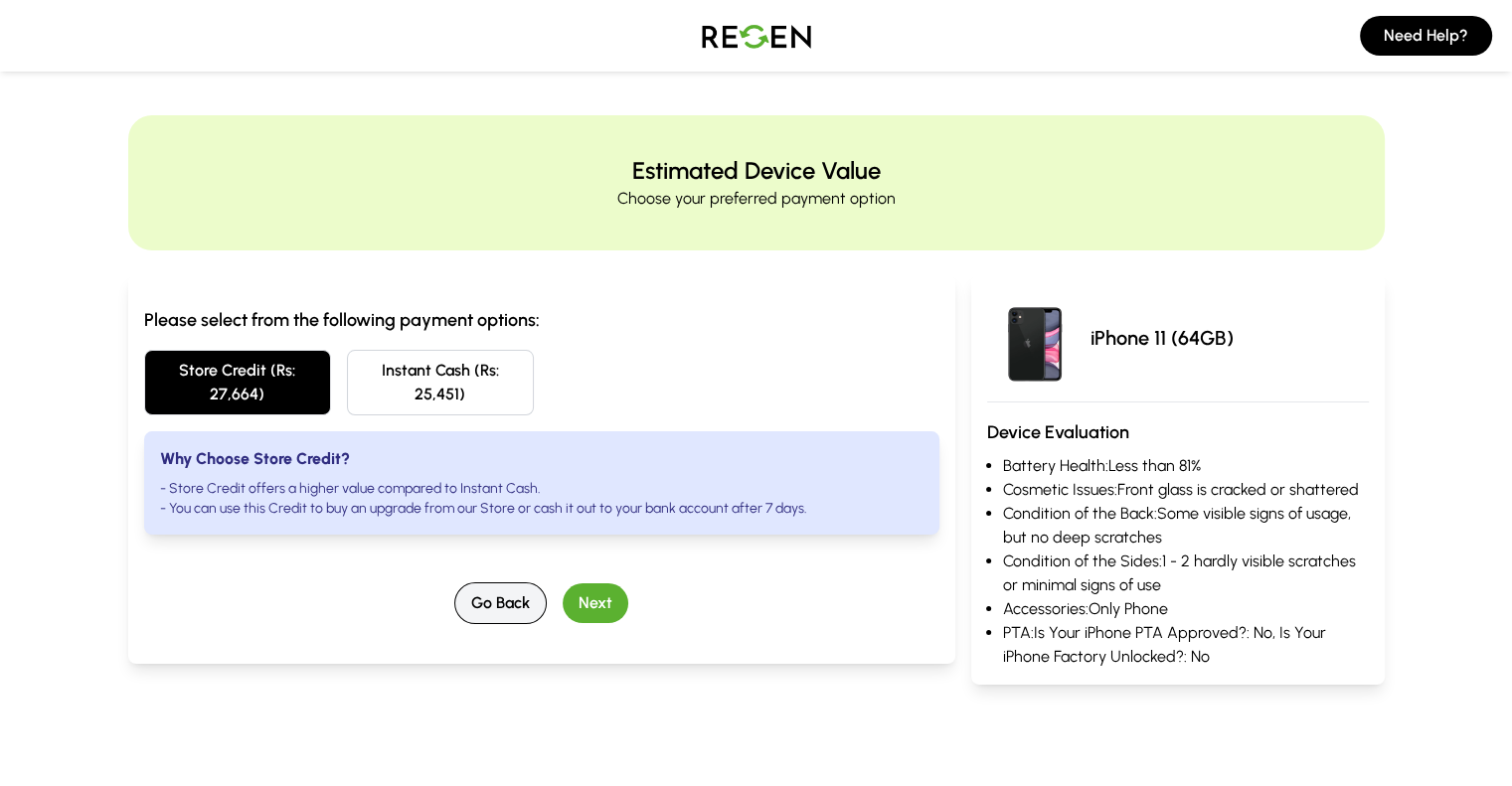 click on "Go Back" at bounding box center [500, 603] 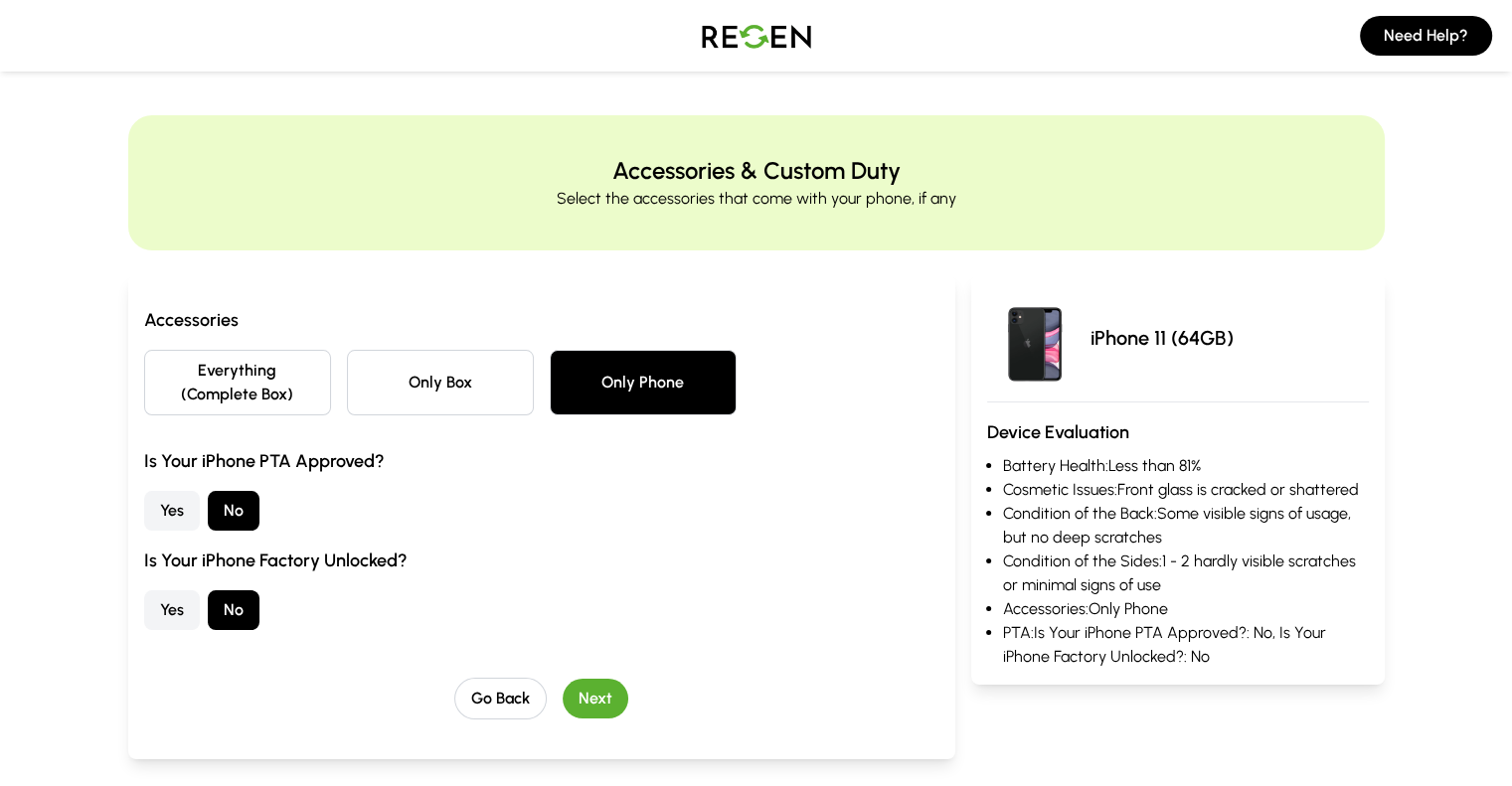 click on "Yes" at bounding box center [172, 511] 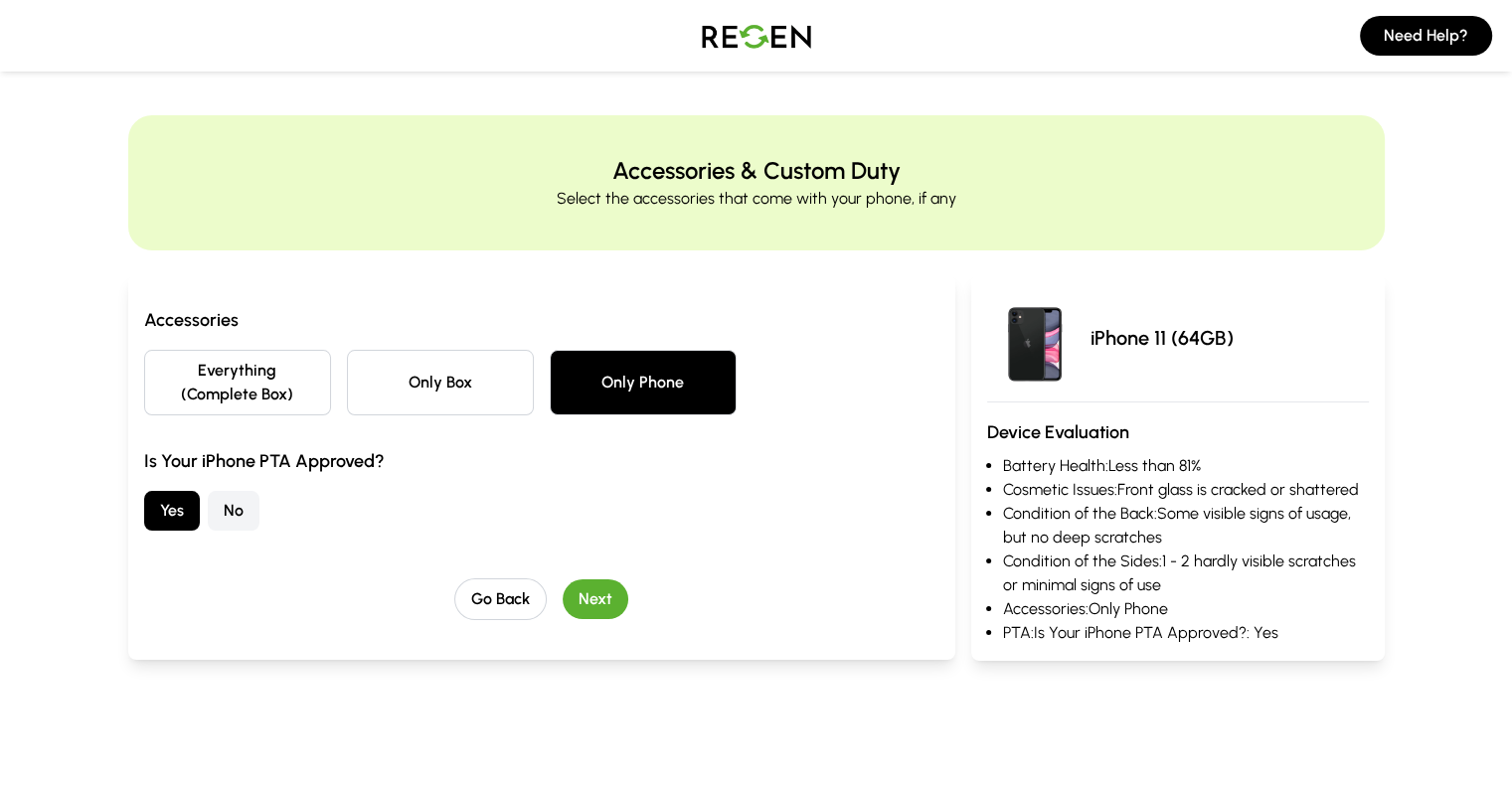 click on "Next" at bounding box center (595, 599) 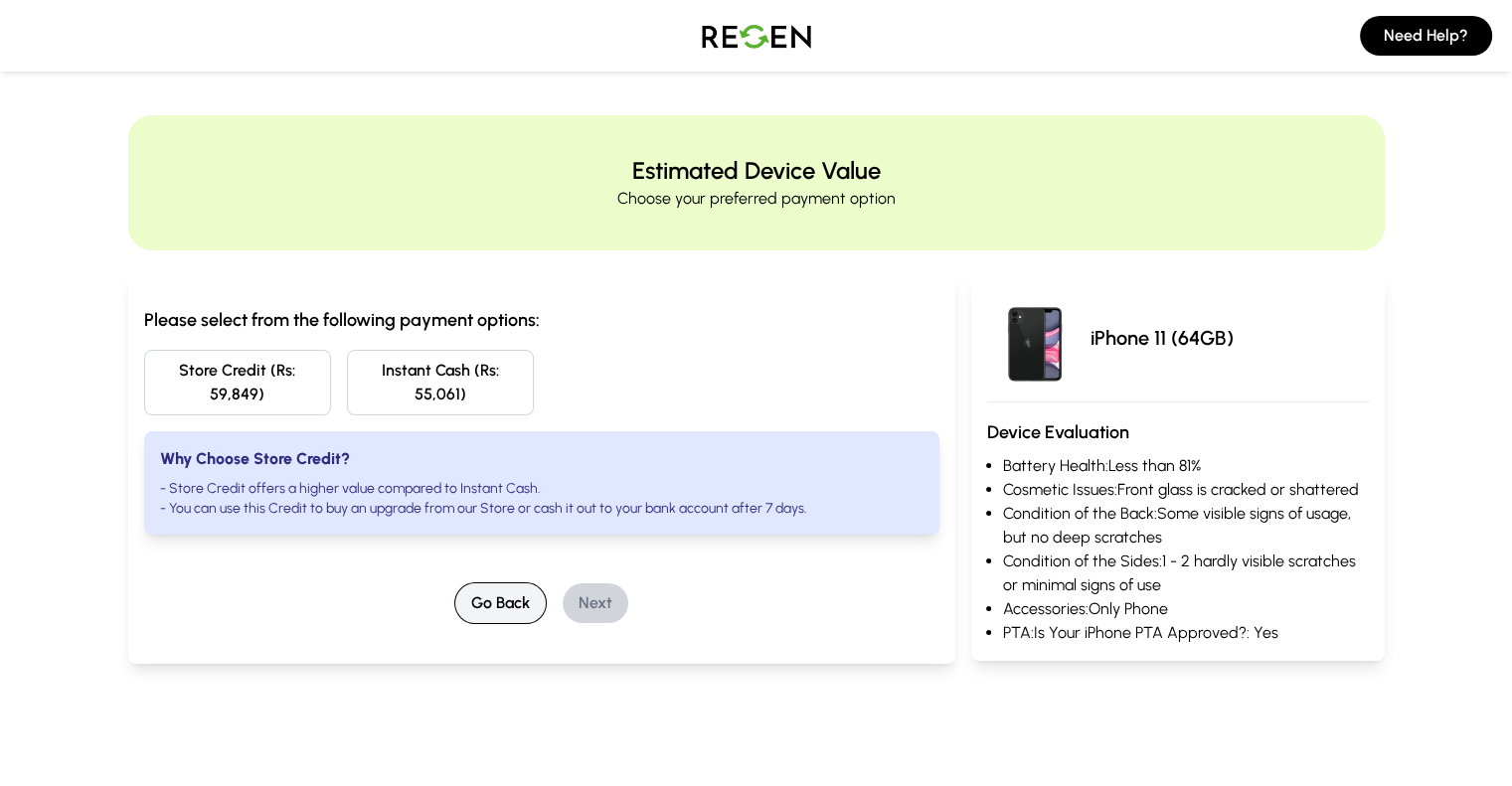 click on "Go Back" at bounding box center (500, 603) 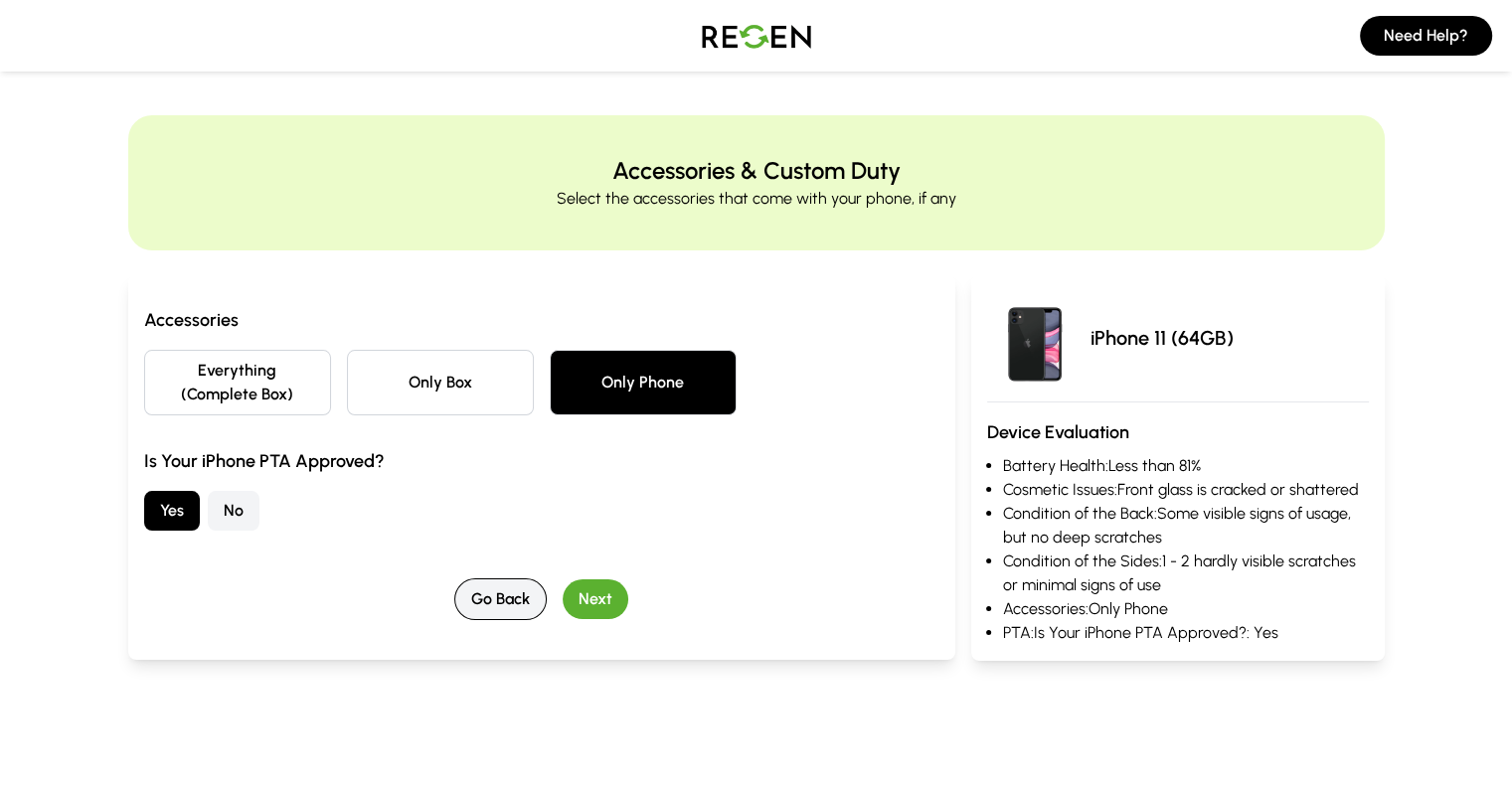 click on "Go Back" at bounding box center [500, 599] 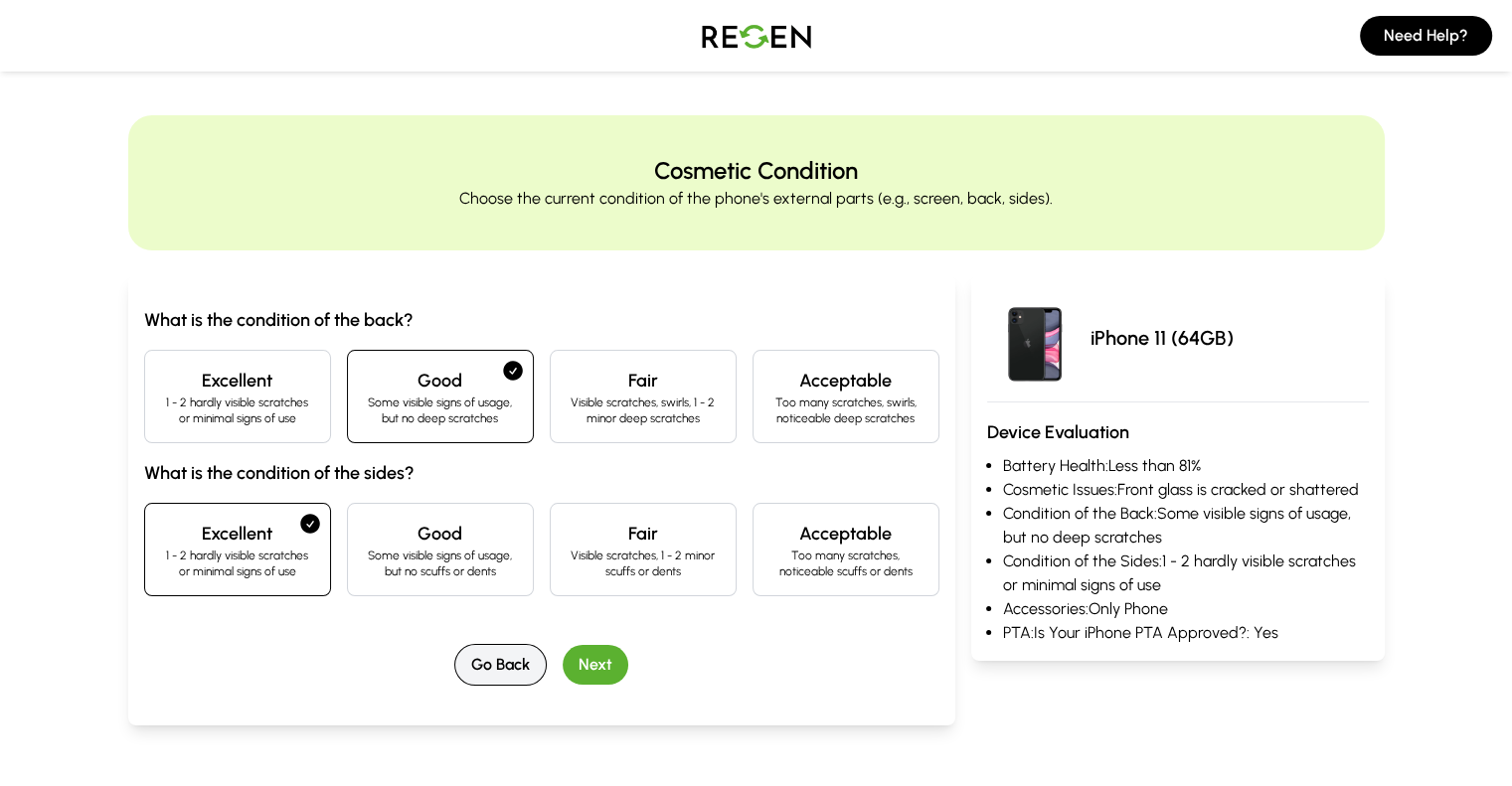 click on "Go Back" at bounding box center (500, 665) 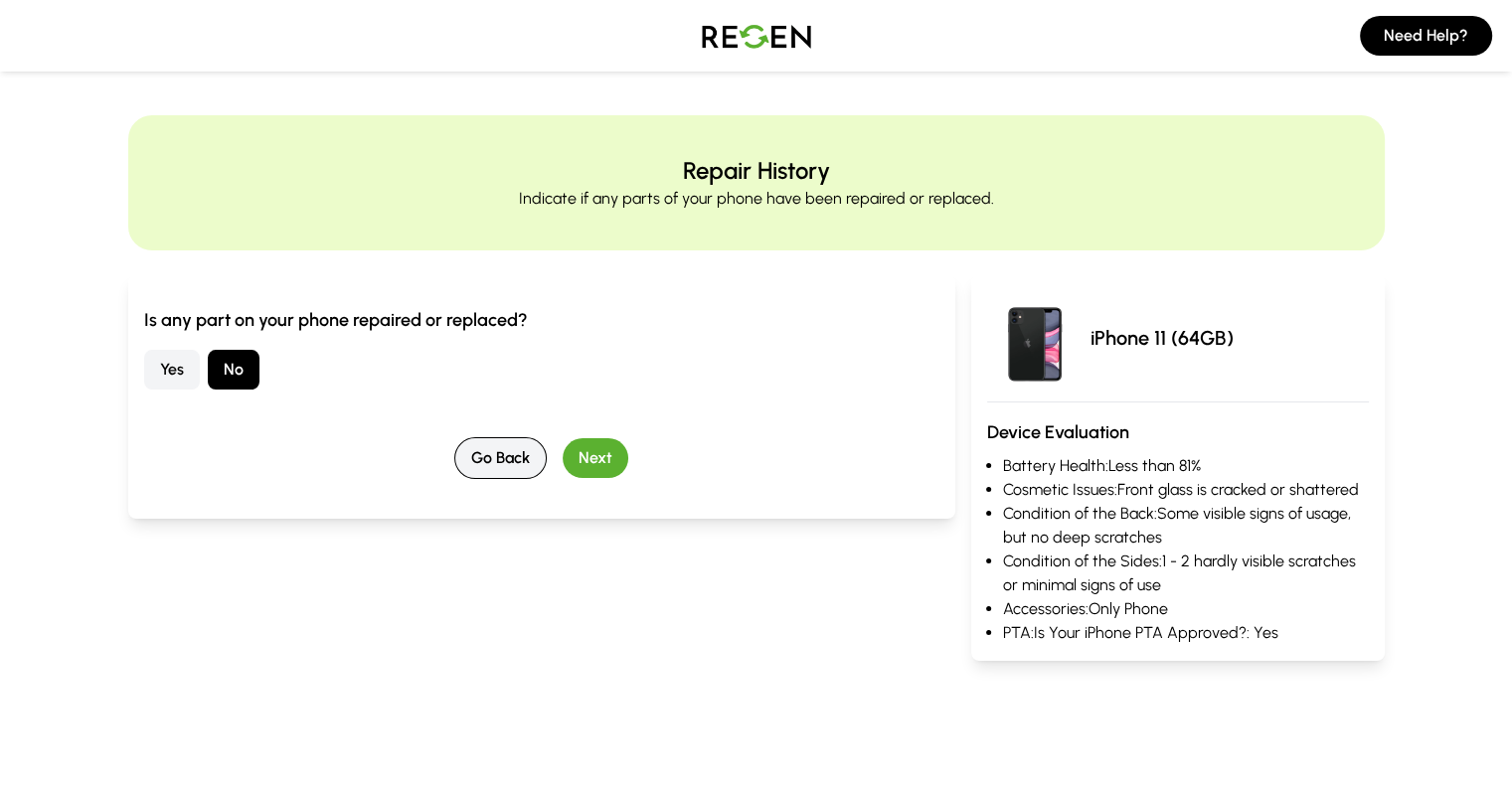 click on "Go Back" at bounding box center [500, 458] 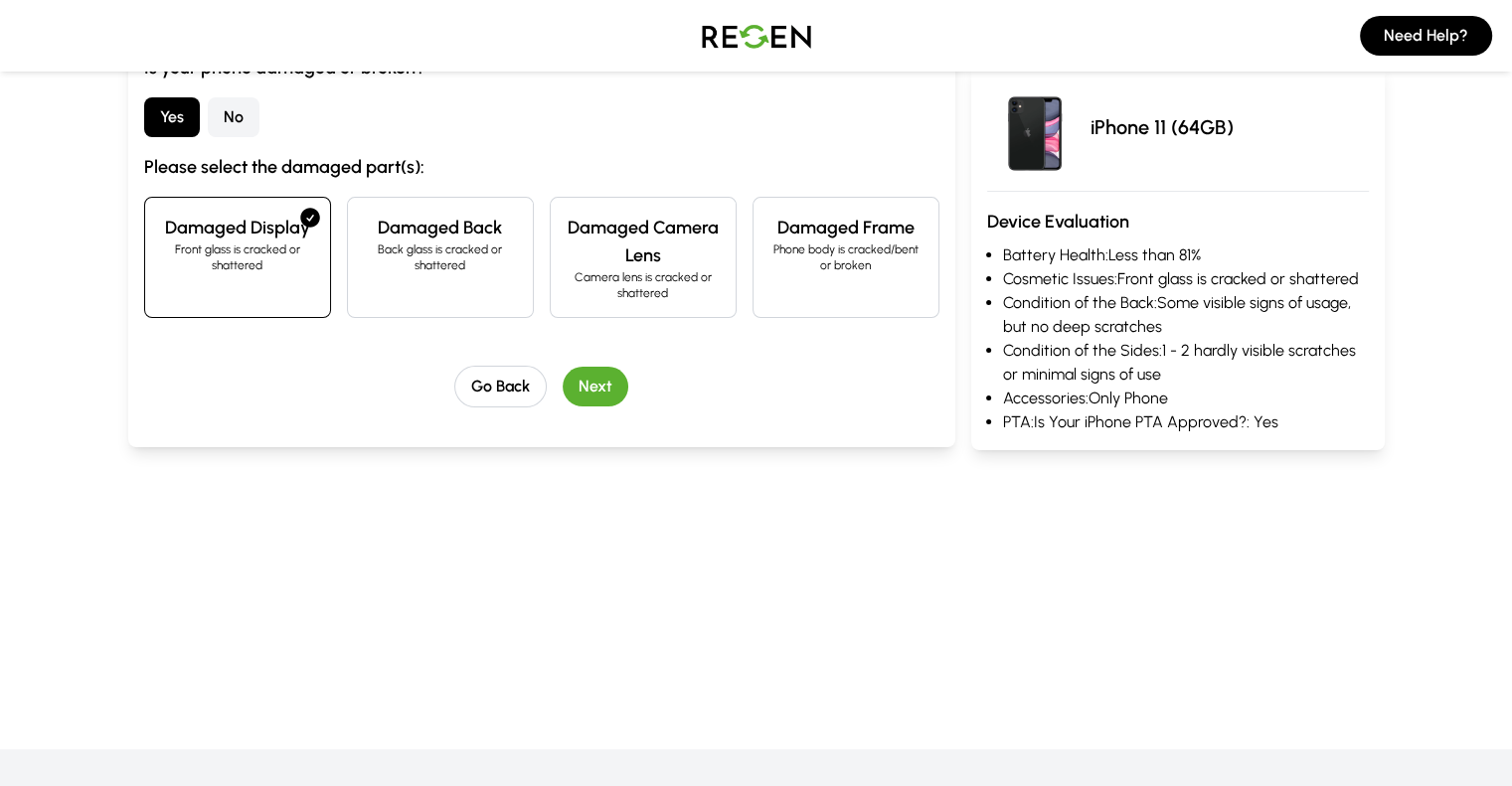 scroll, scrollTop: 477, scrollLeft: 0, axis: vertical 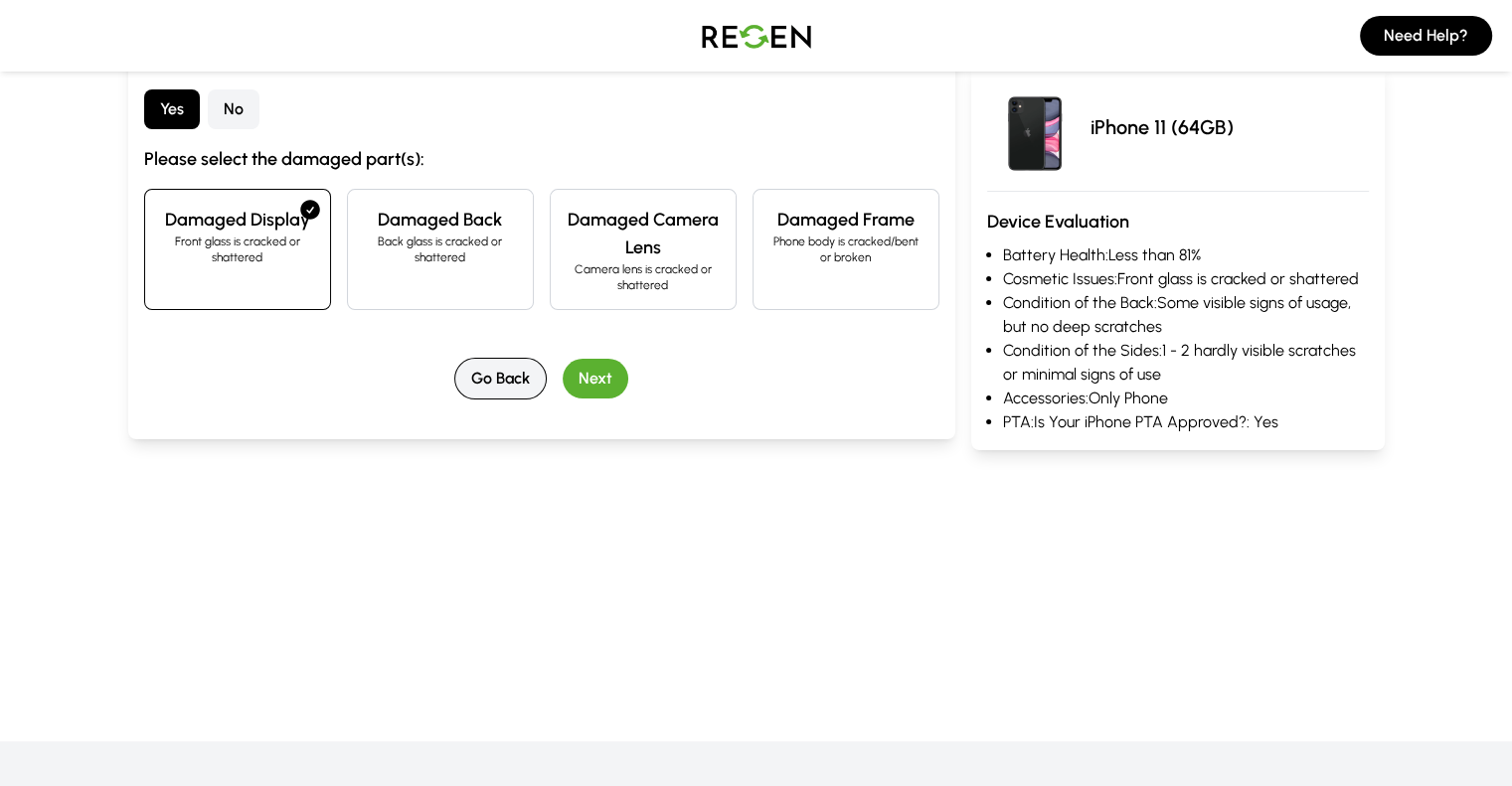 click on "Go Back" at bounding box center [500, 379] 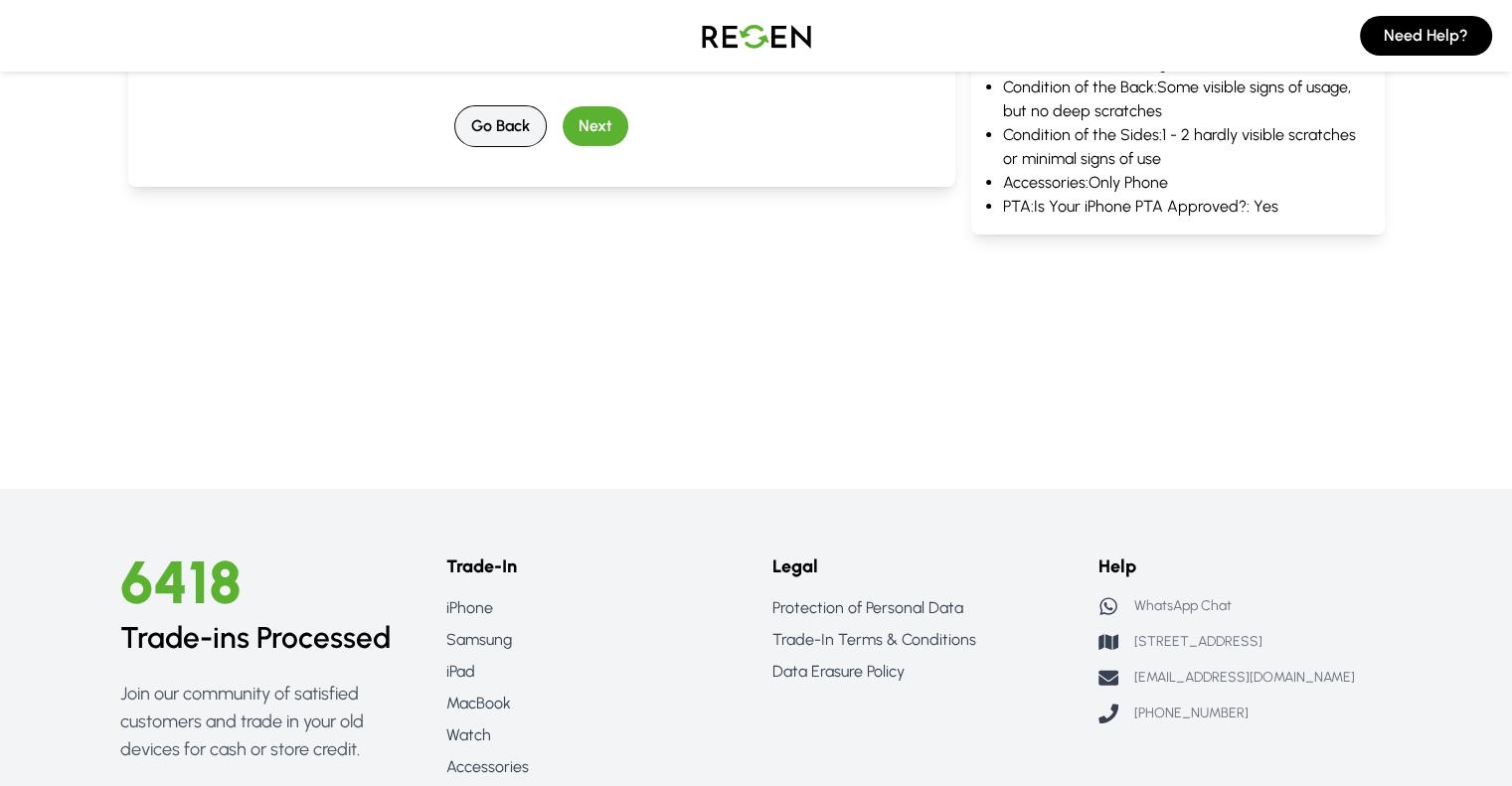 scroll, scrollTop: 0, scrollLeft: 0, axis: both 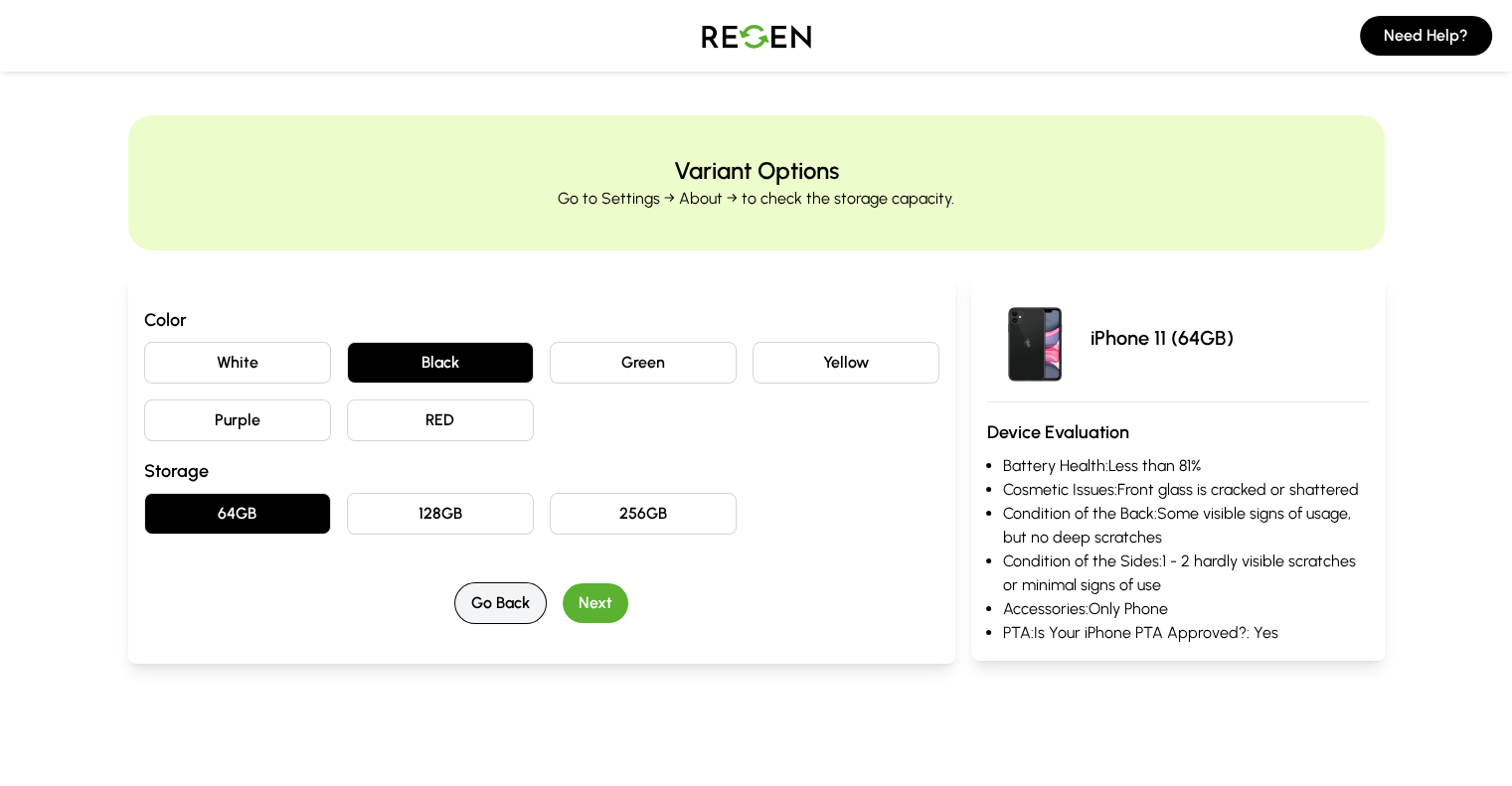 click on "Go Back" at bounding box center [500, 603] 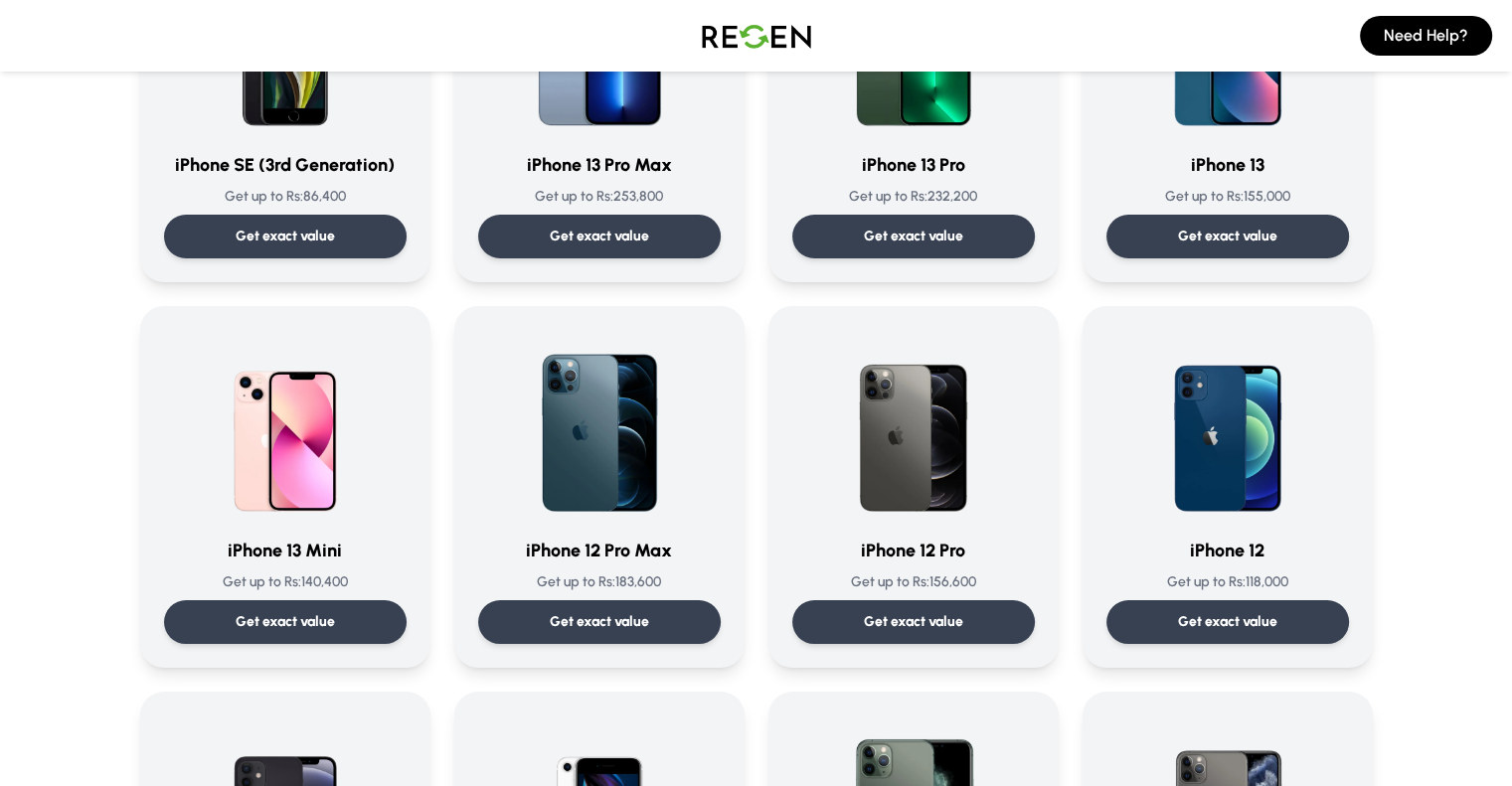 scroll, scrollTop: 0, scrollLeft: 0, axis: both 